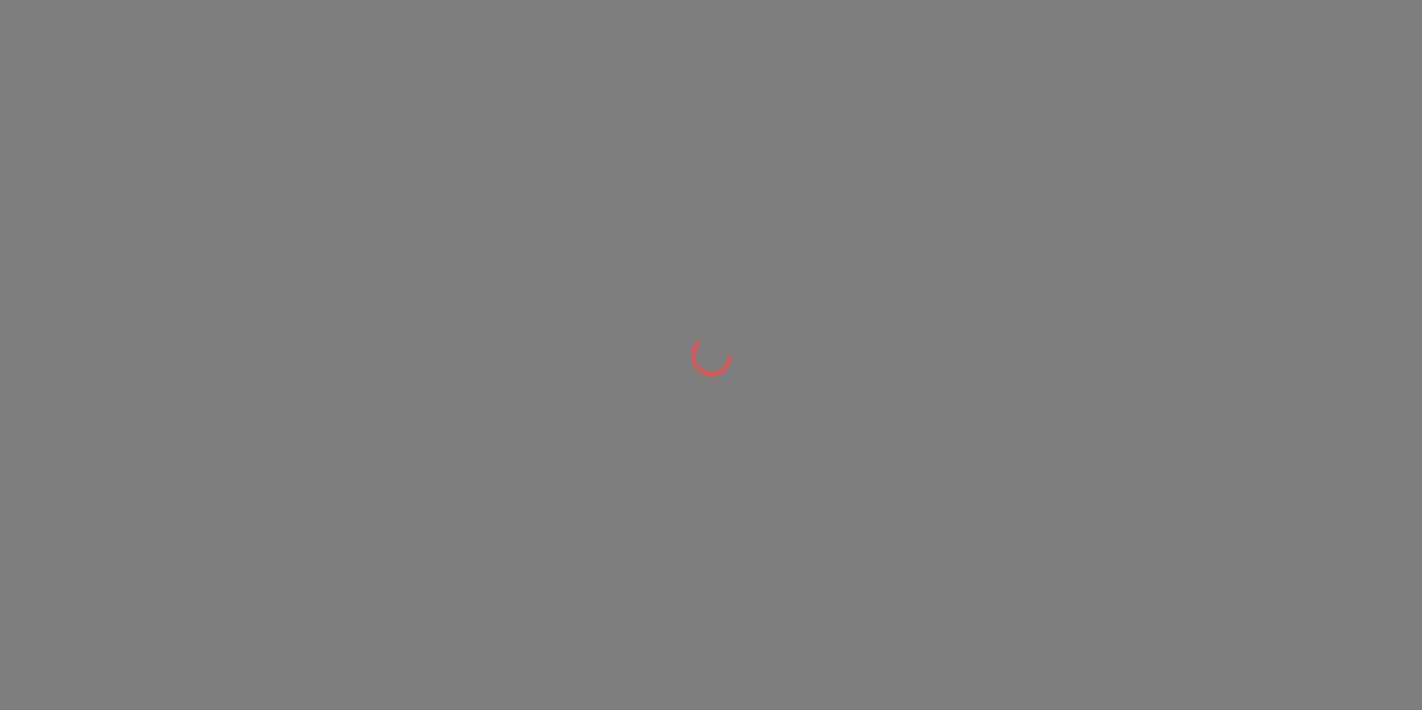 scroll, scrollTop: 0, scrollLeft: 0, axis: both 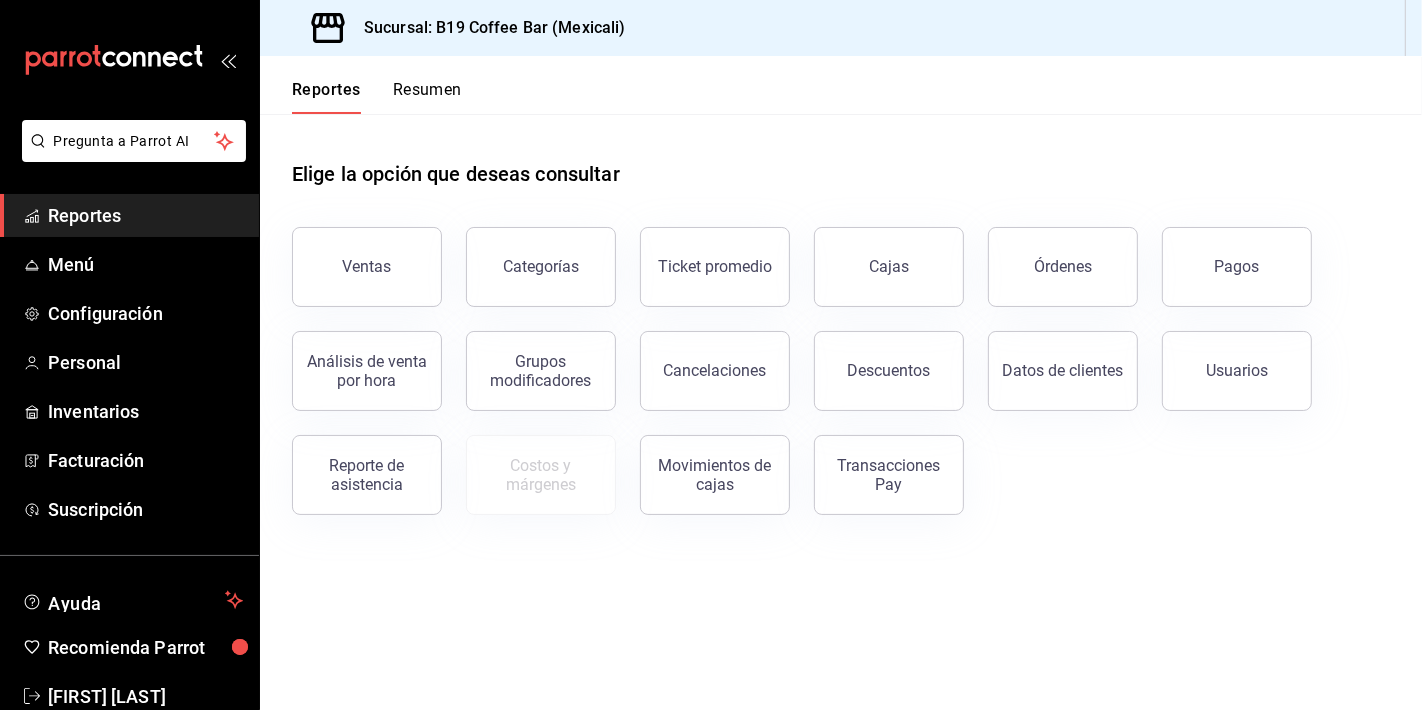 click on "Órdenes" at bounding box center (1063, 267) 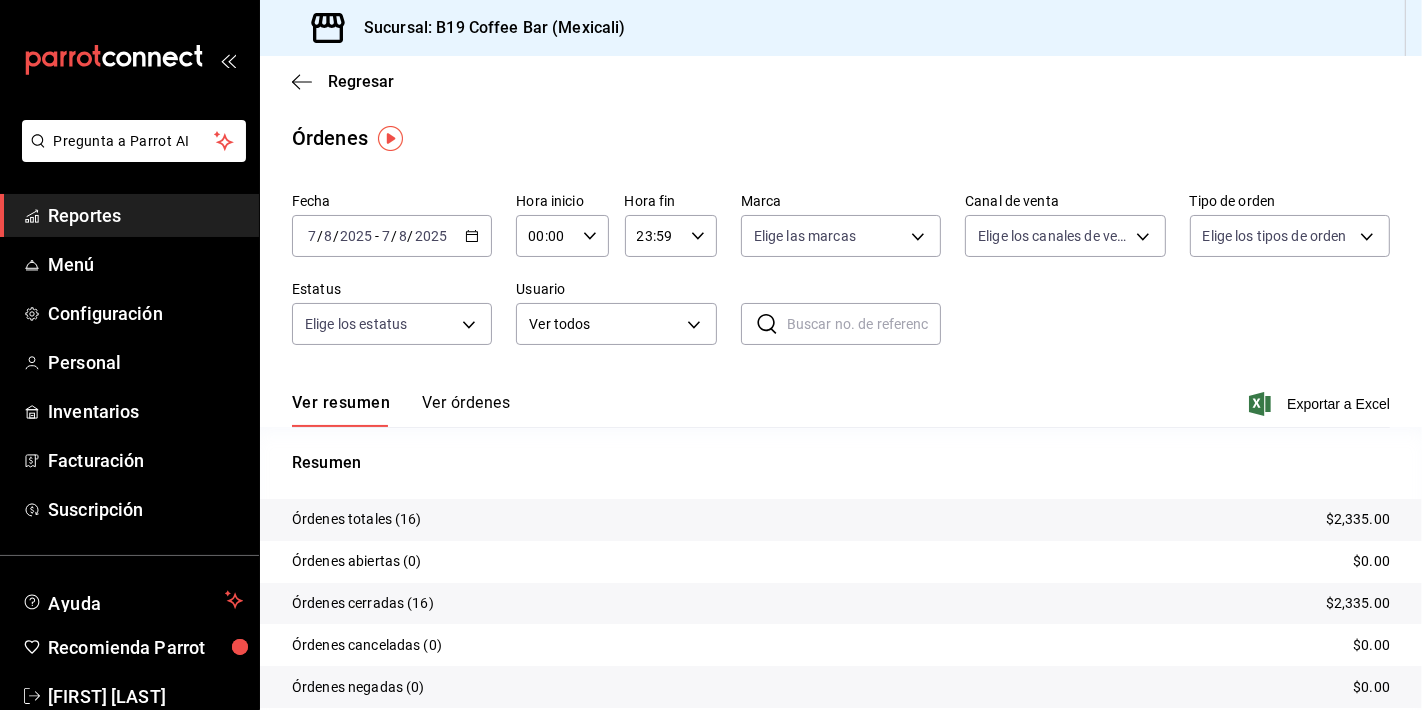 click on "Ver órdenes" at bounding box center (466, 410) 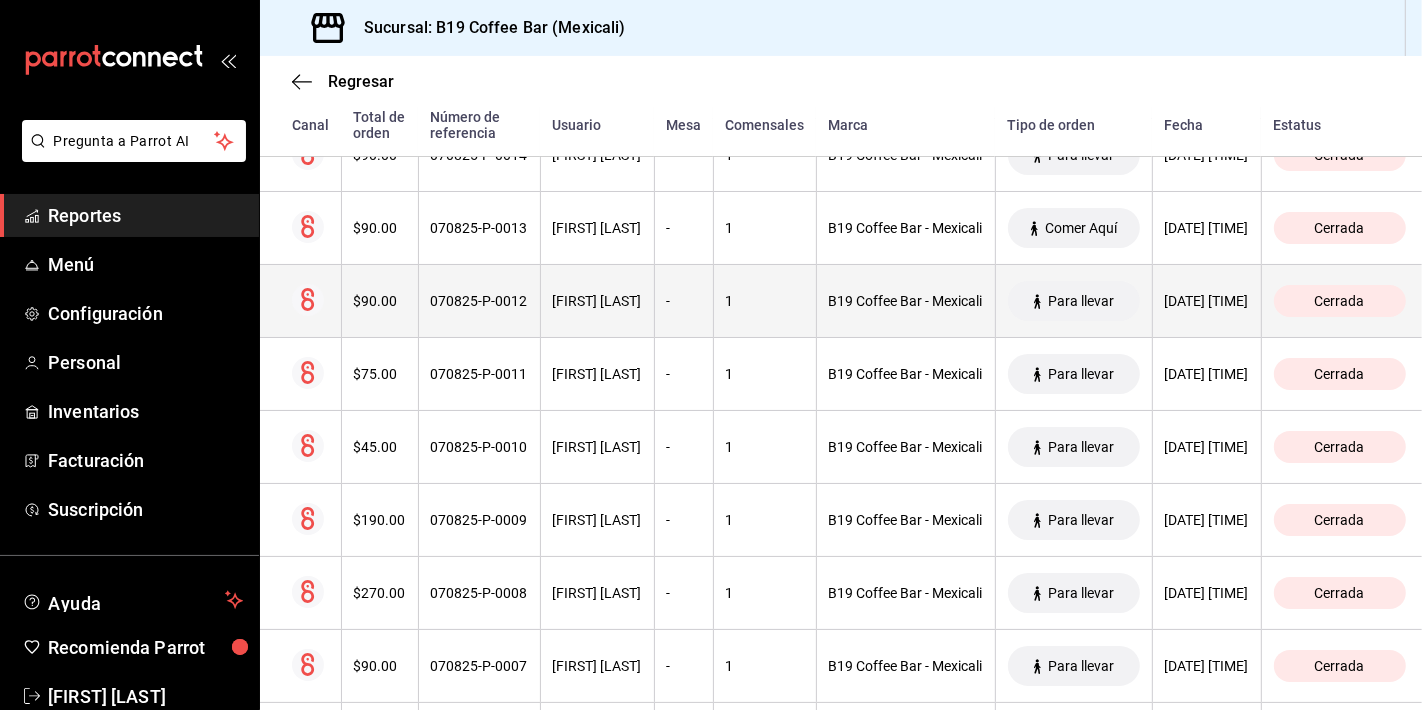 scroll, scrollTop: 37, scrollLeft: 0, axis: vertical 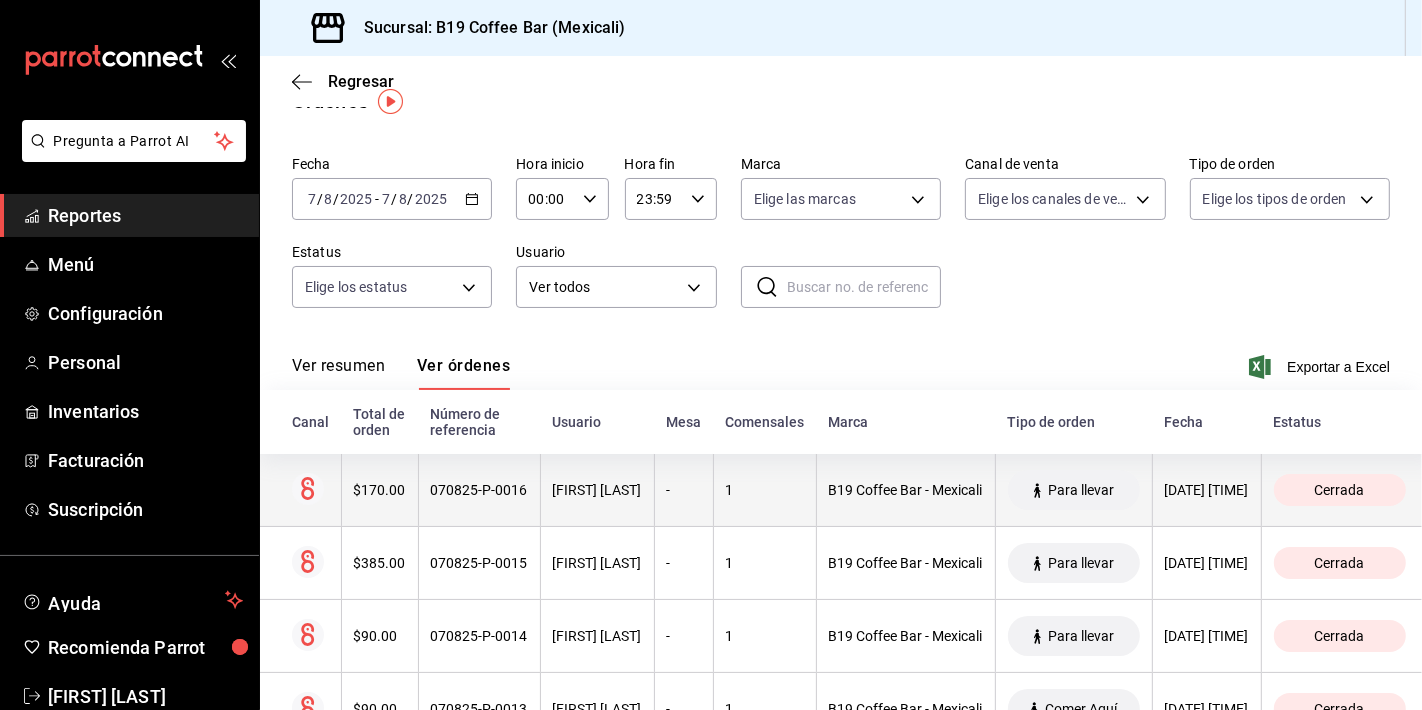 click on "B19 Coffee Bar - Mexicali" at bounding box center (905, 490) 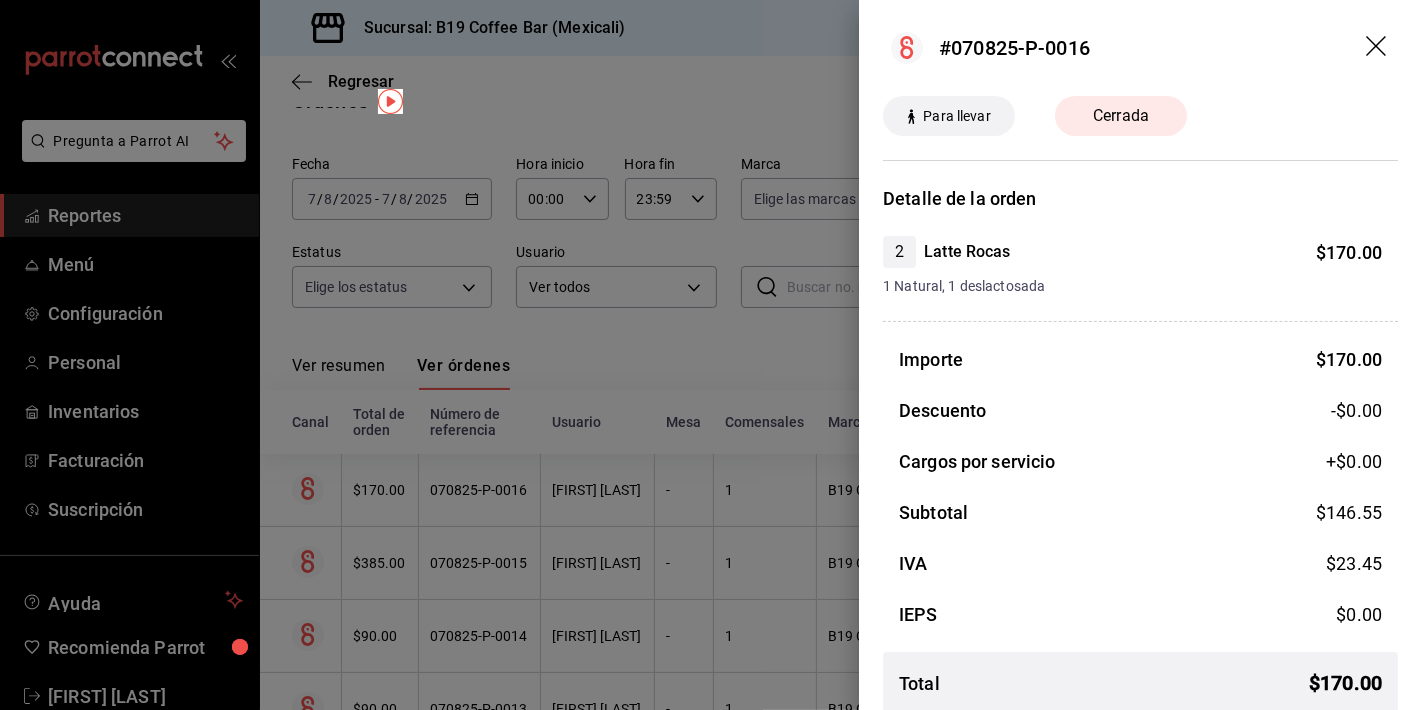 click at bounding box center (711, 355) 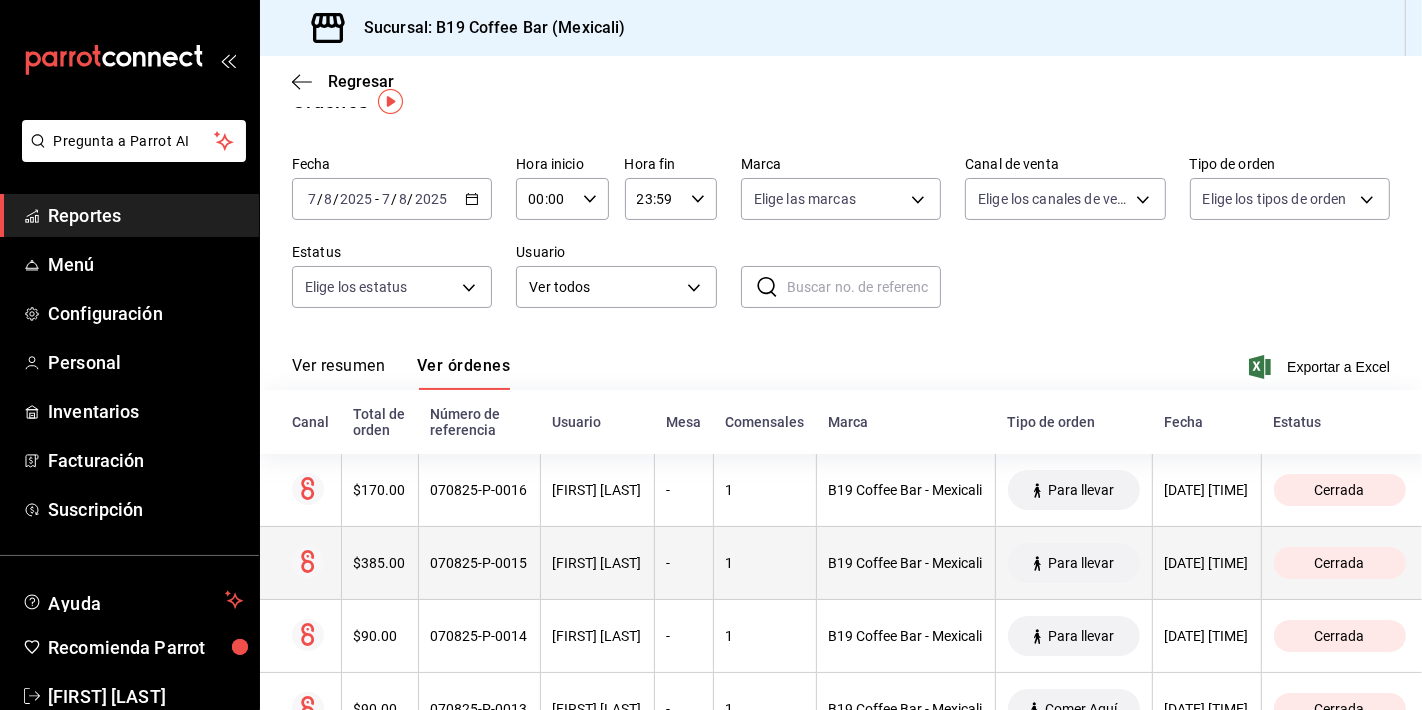click on "[FIRST] [LAST]" at bounding box center [597, 563] 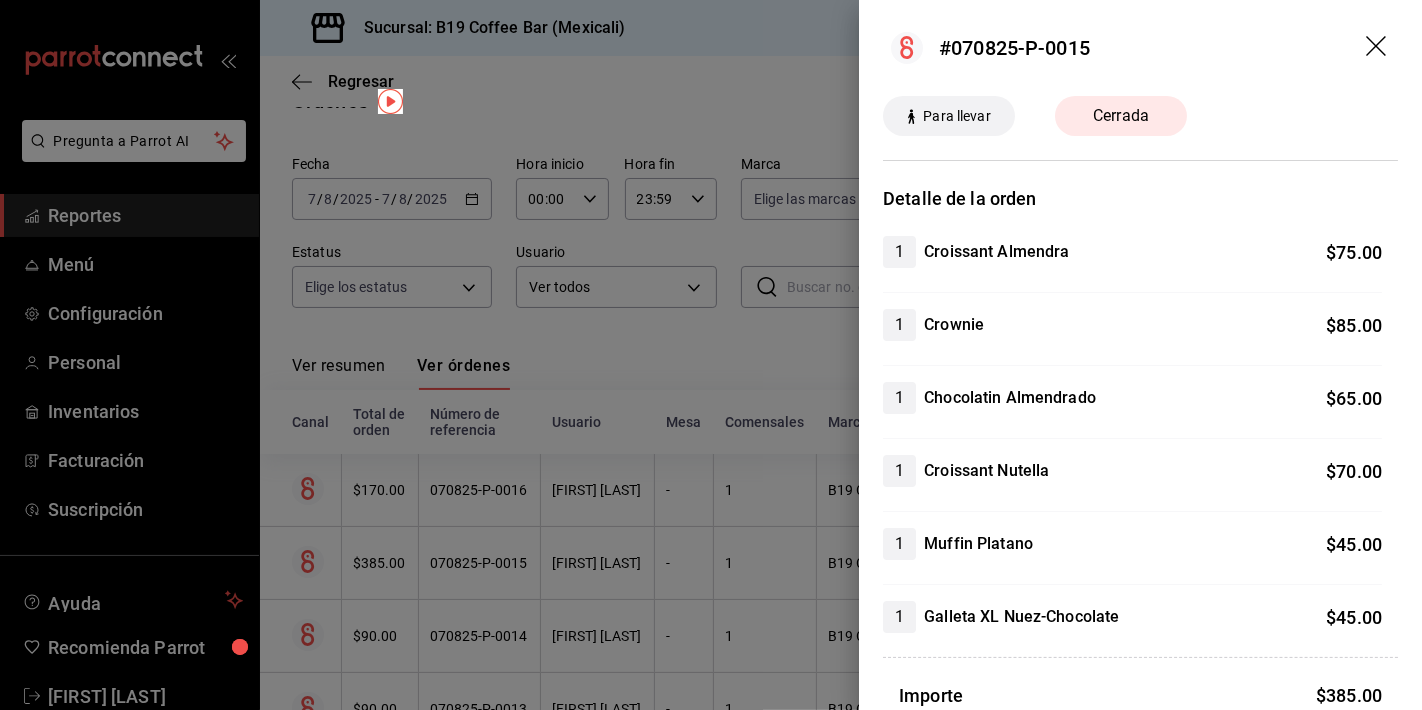 click at bounding box center [711, 355] 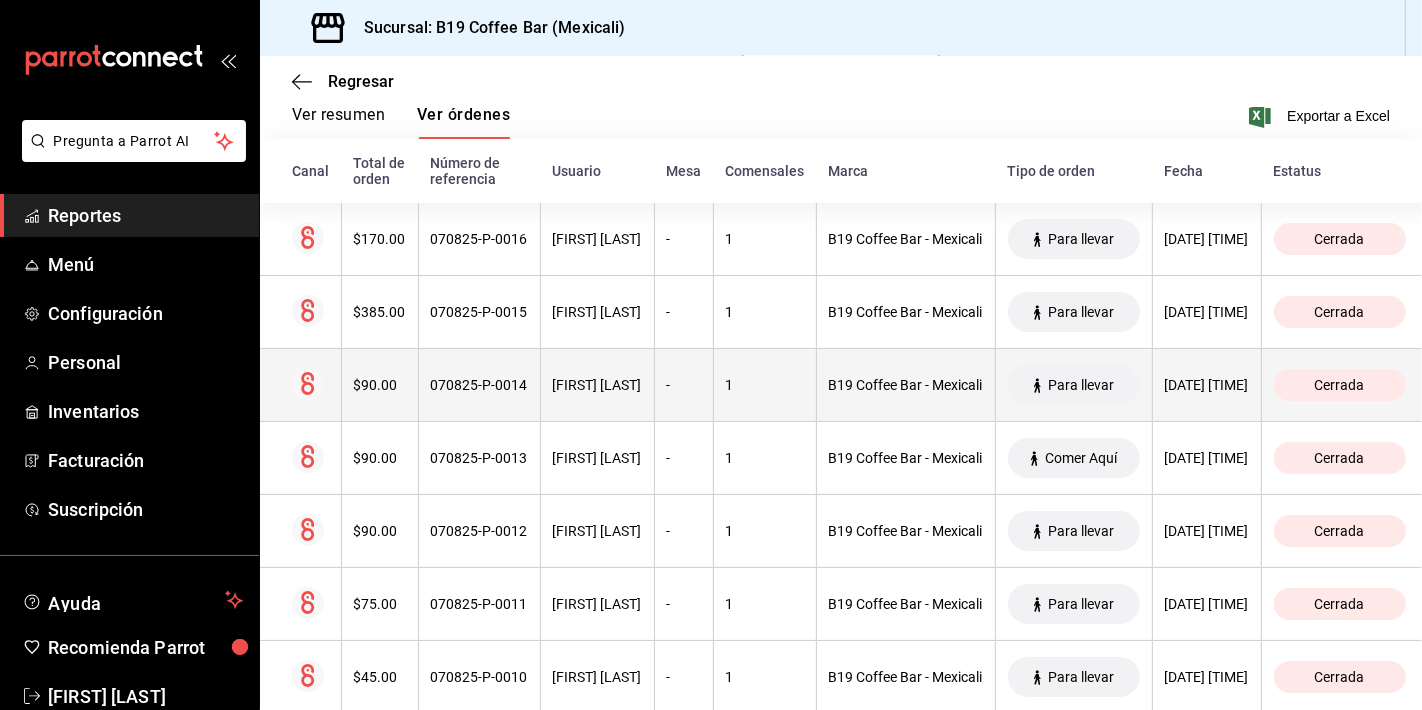 scroll, scrollTop: 296, scrollLeft: 0, axis: vertical 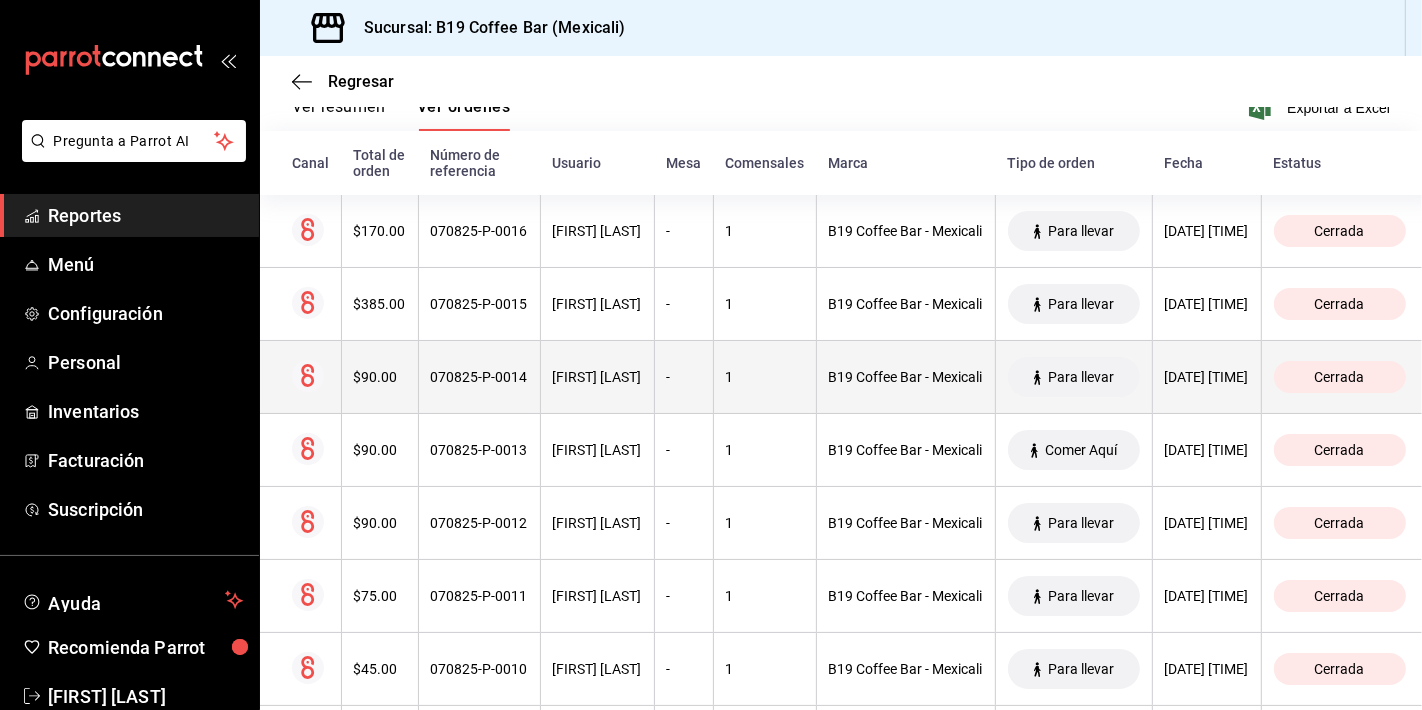 click on "[FIRST] [LAST]" at bounding box center [597, 377] 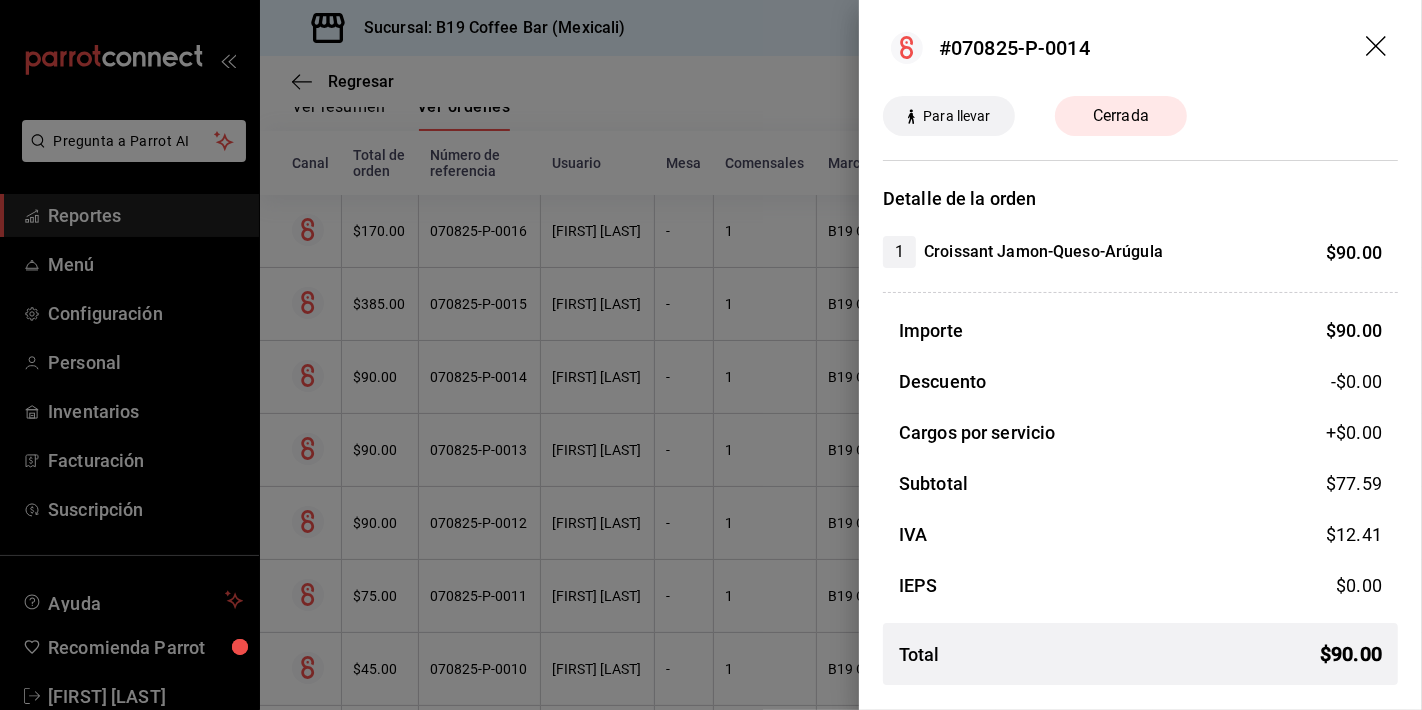 click at bounding box center [711, 355] 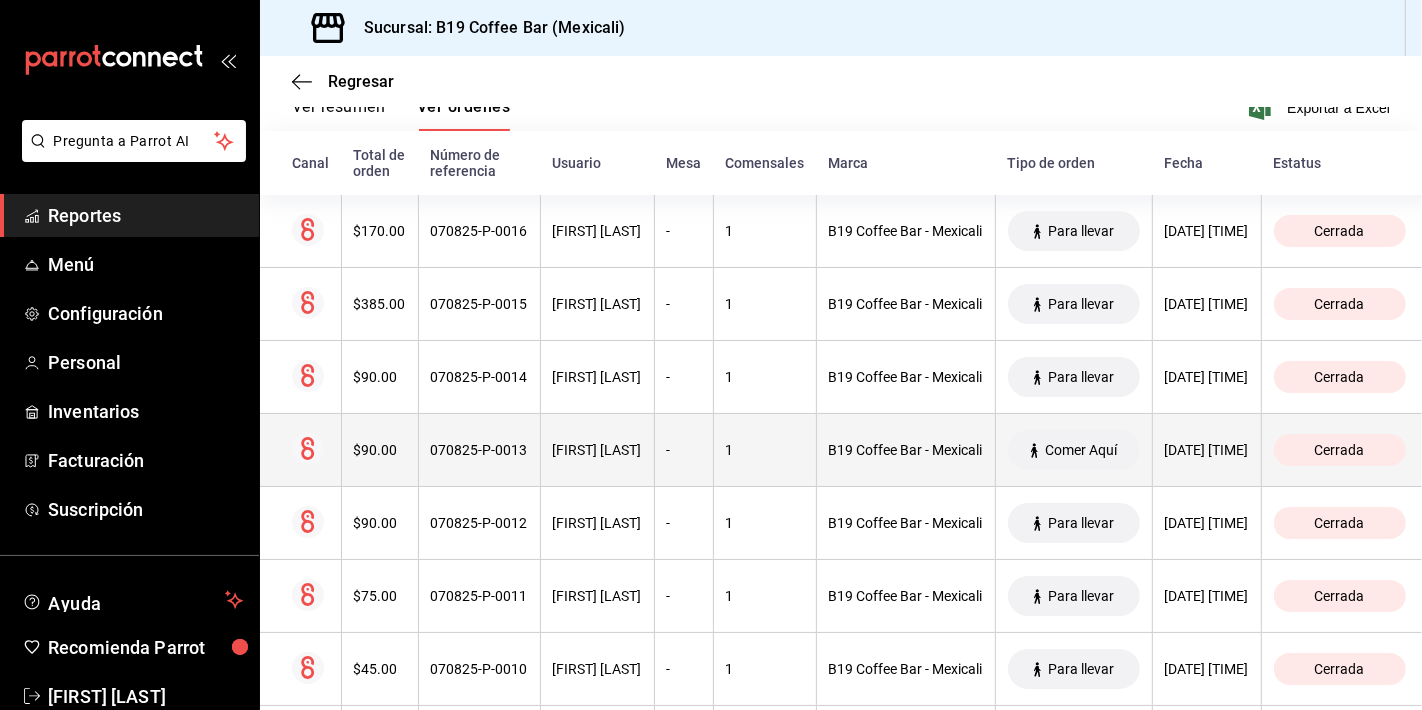 click on "[FIRST] [LAST]" at bounding box center [597, 450] 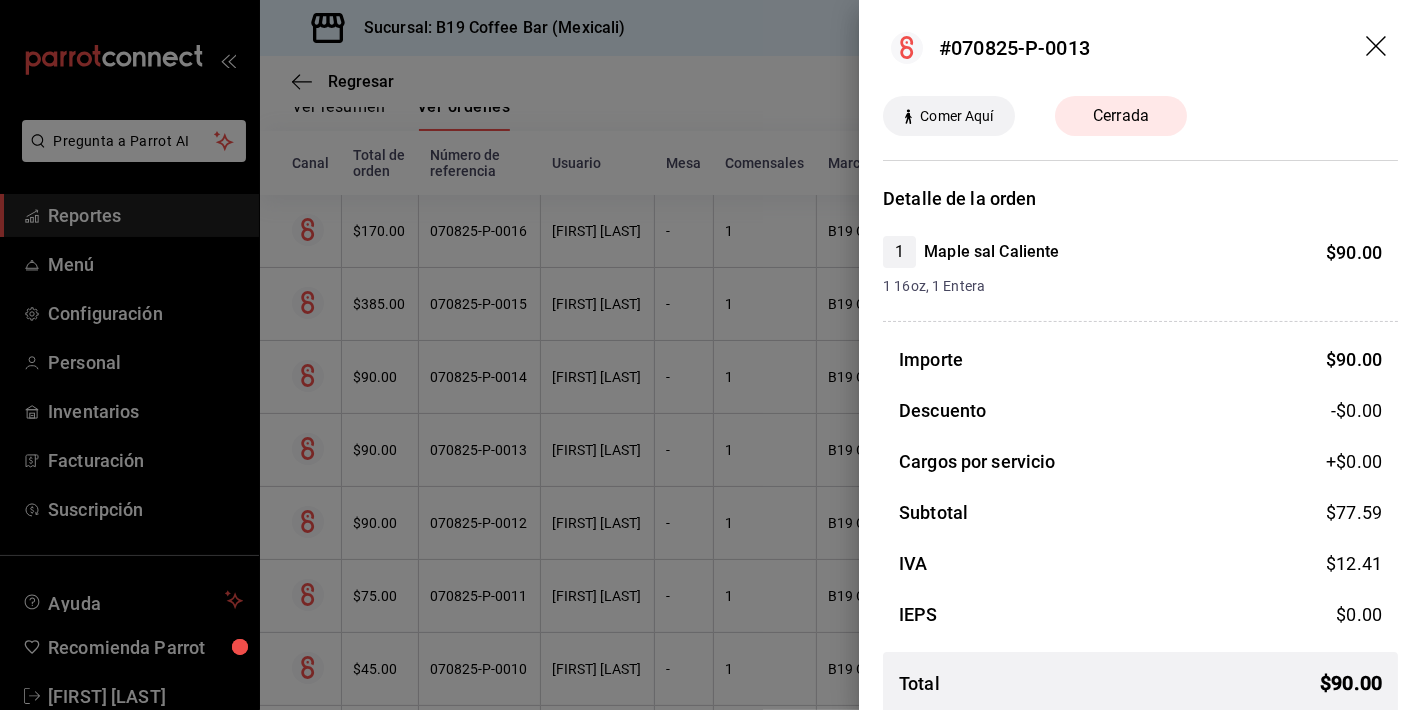 click at bounding box center [711, 355] 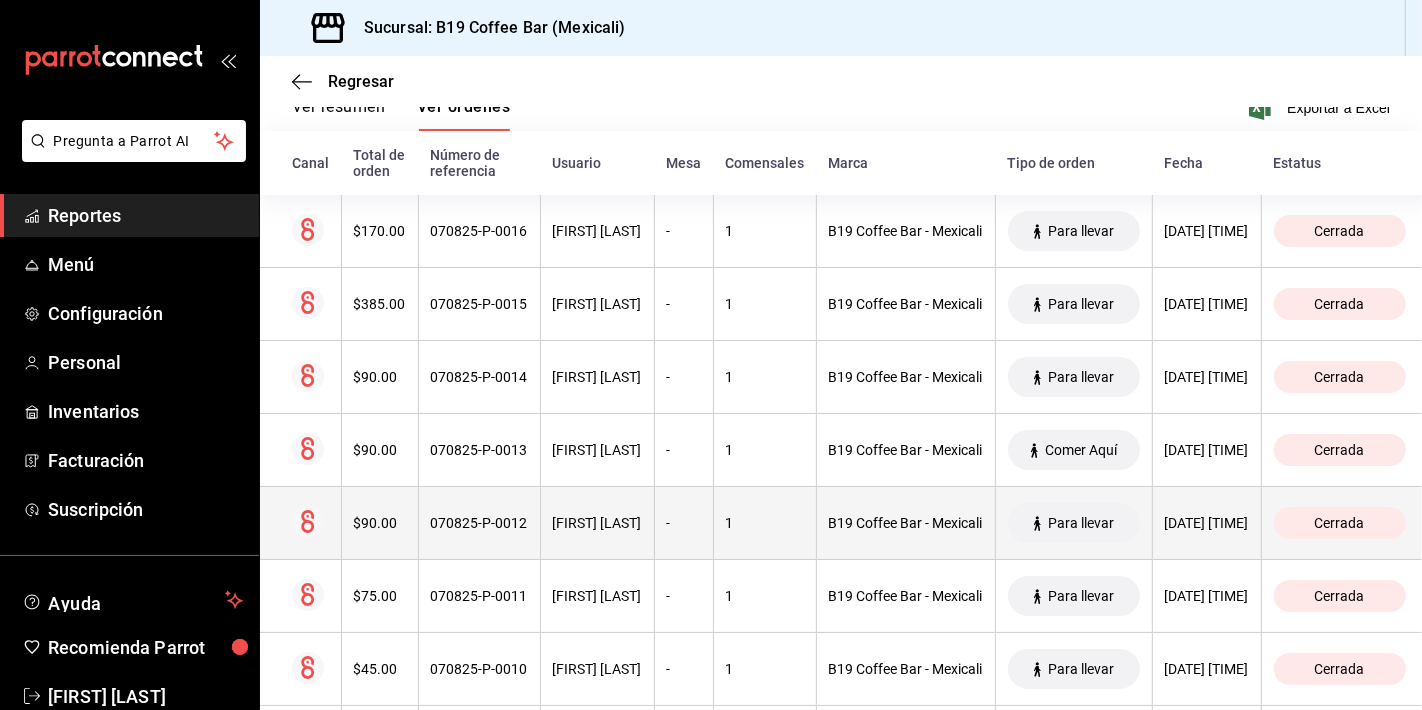 click on "[FIRST] [LAST]" at bounding box center (597, 523) 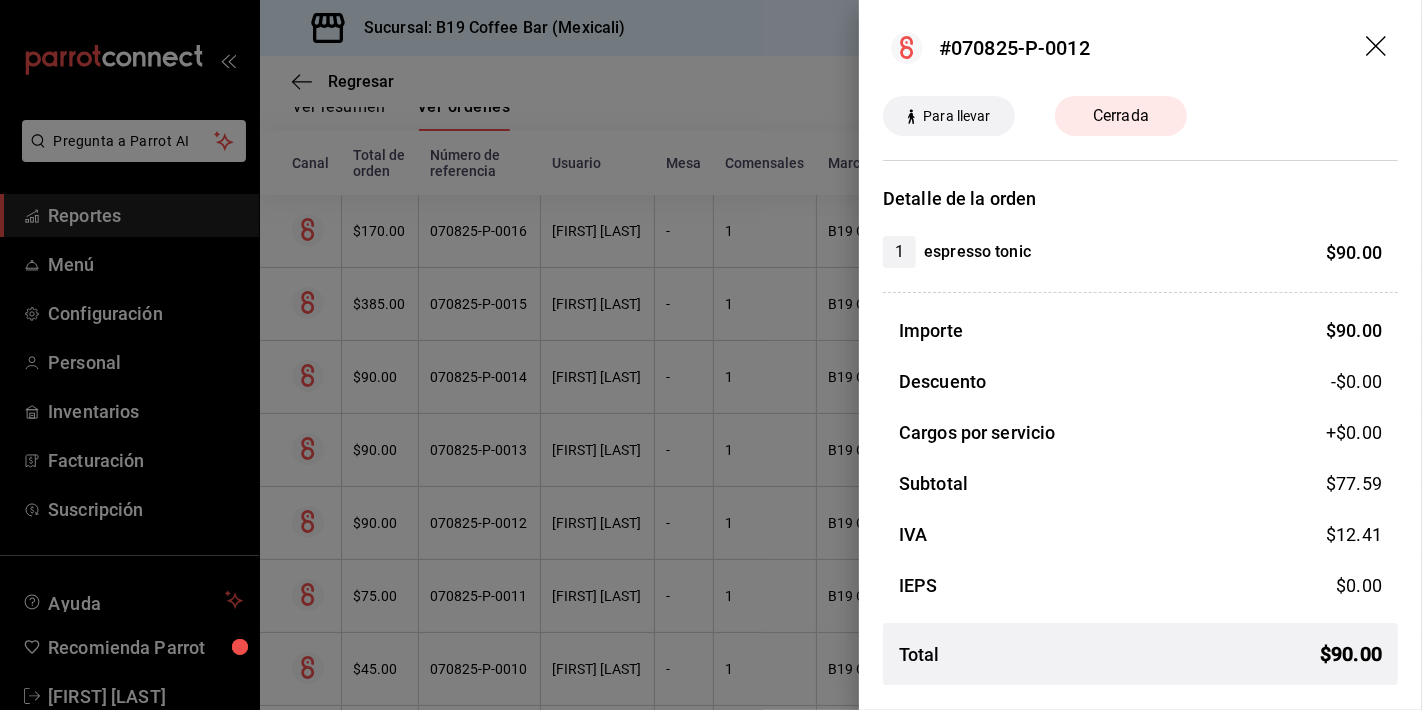 click at bounding box center [711, 355] 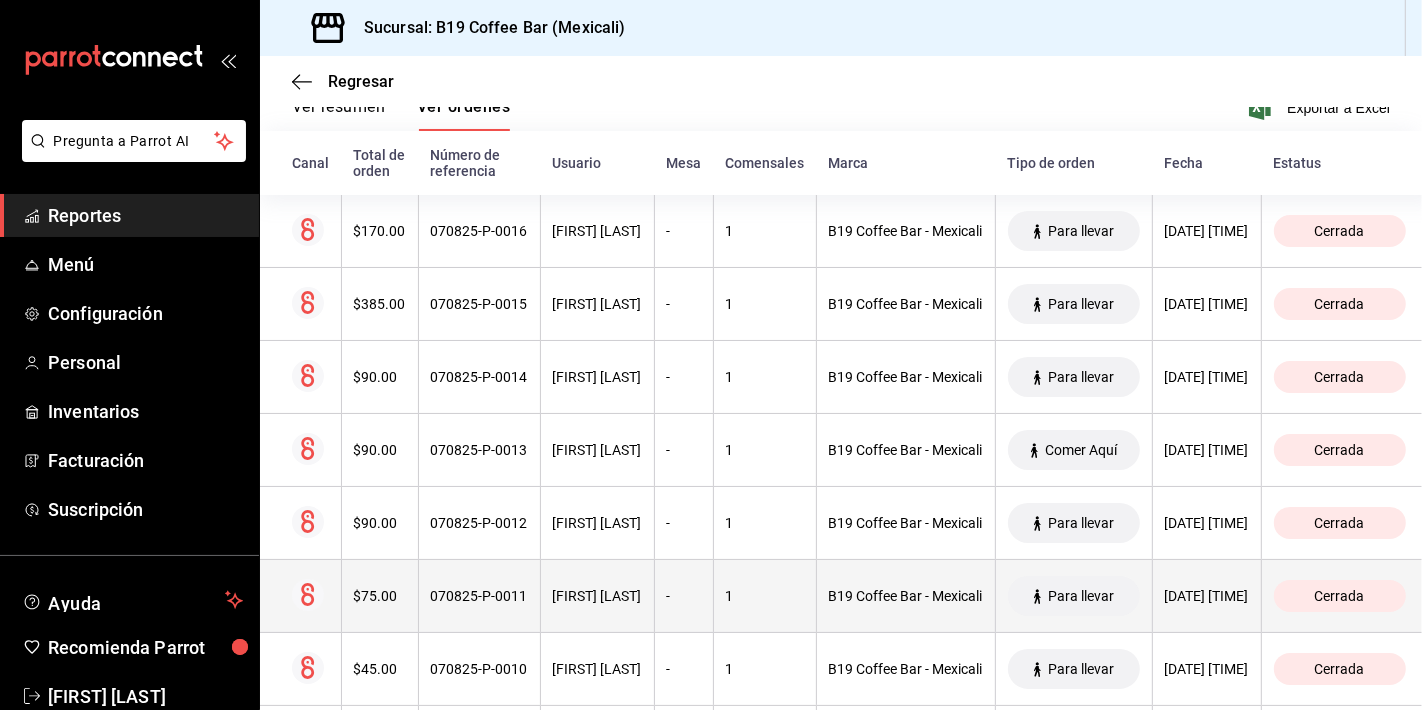 click on "[FIRST] [LAST]" at bounding box center [597, 596] 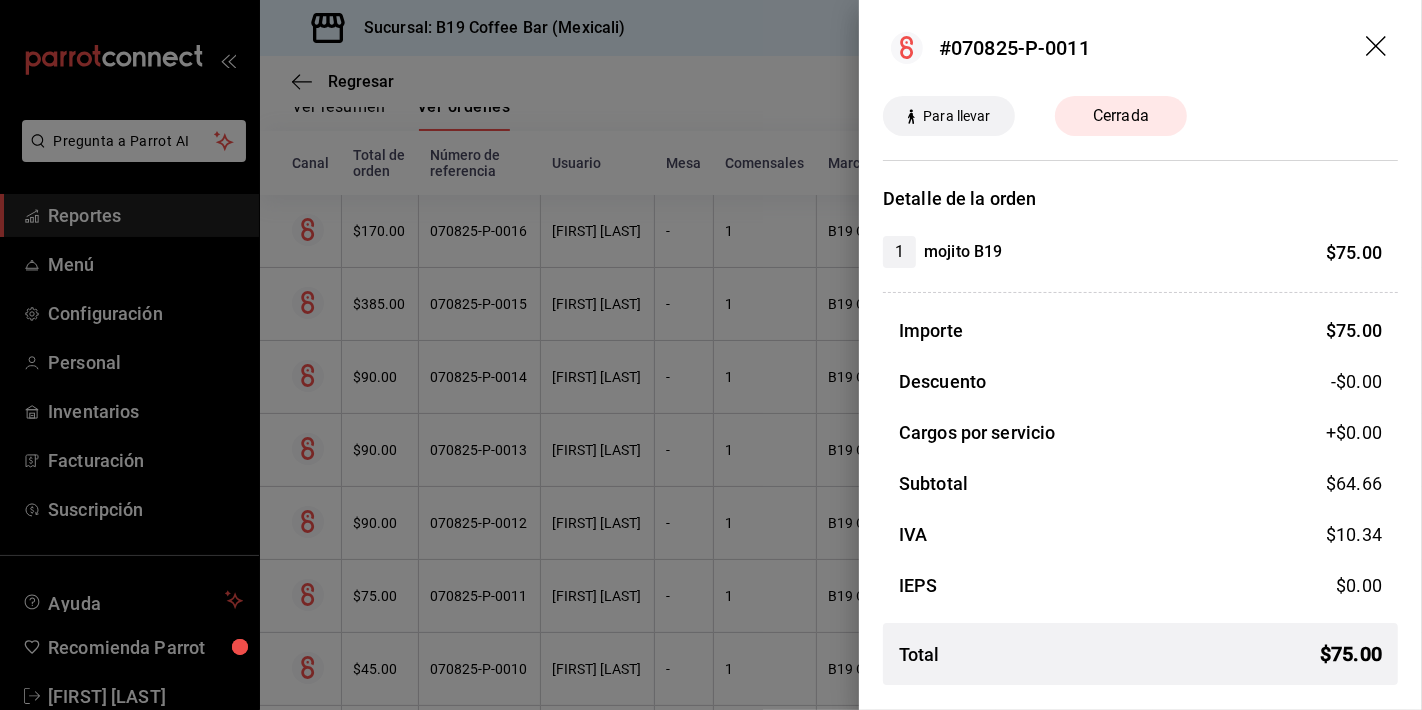 click at bounding box center (711, 355) 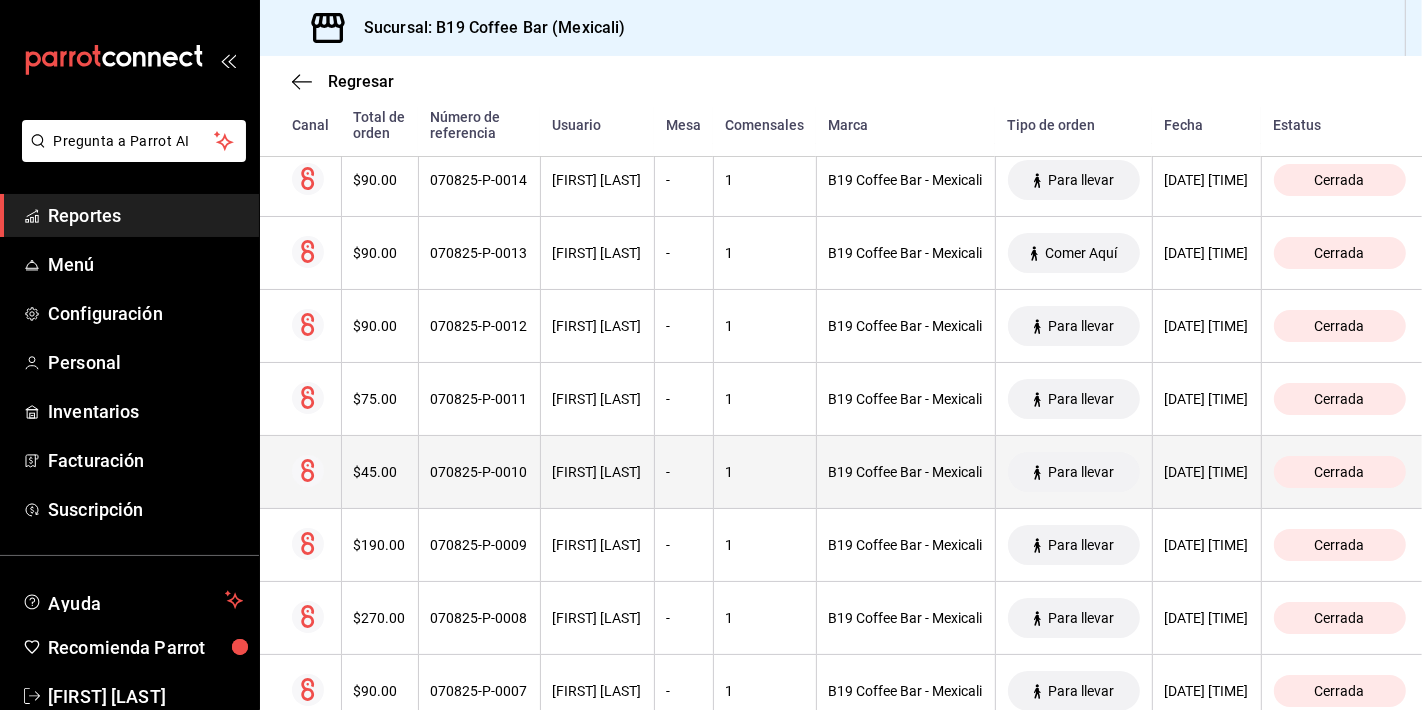 scroll, scrollTop: 555, scrollLeft: 0, axis: vertical 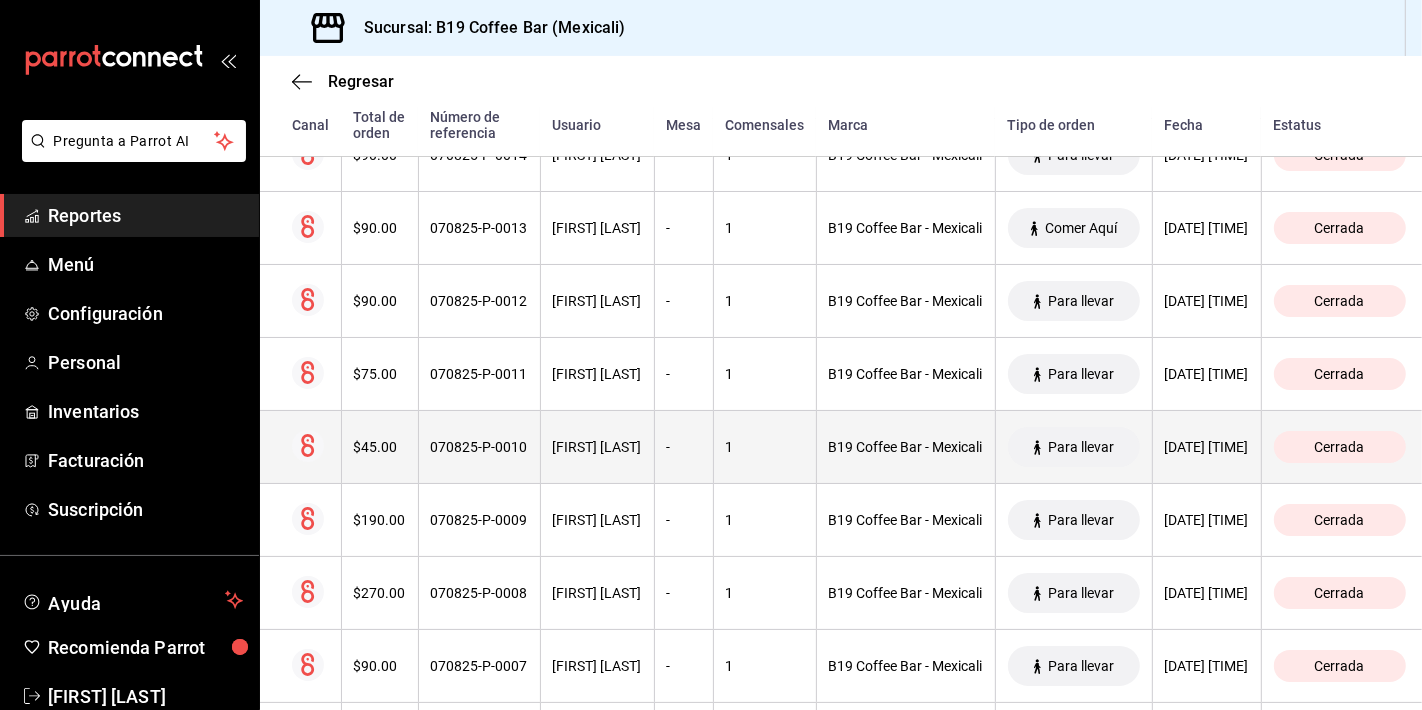 click on "[FIRST] [LAST]" at bounding box center [597, 447] 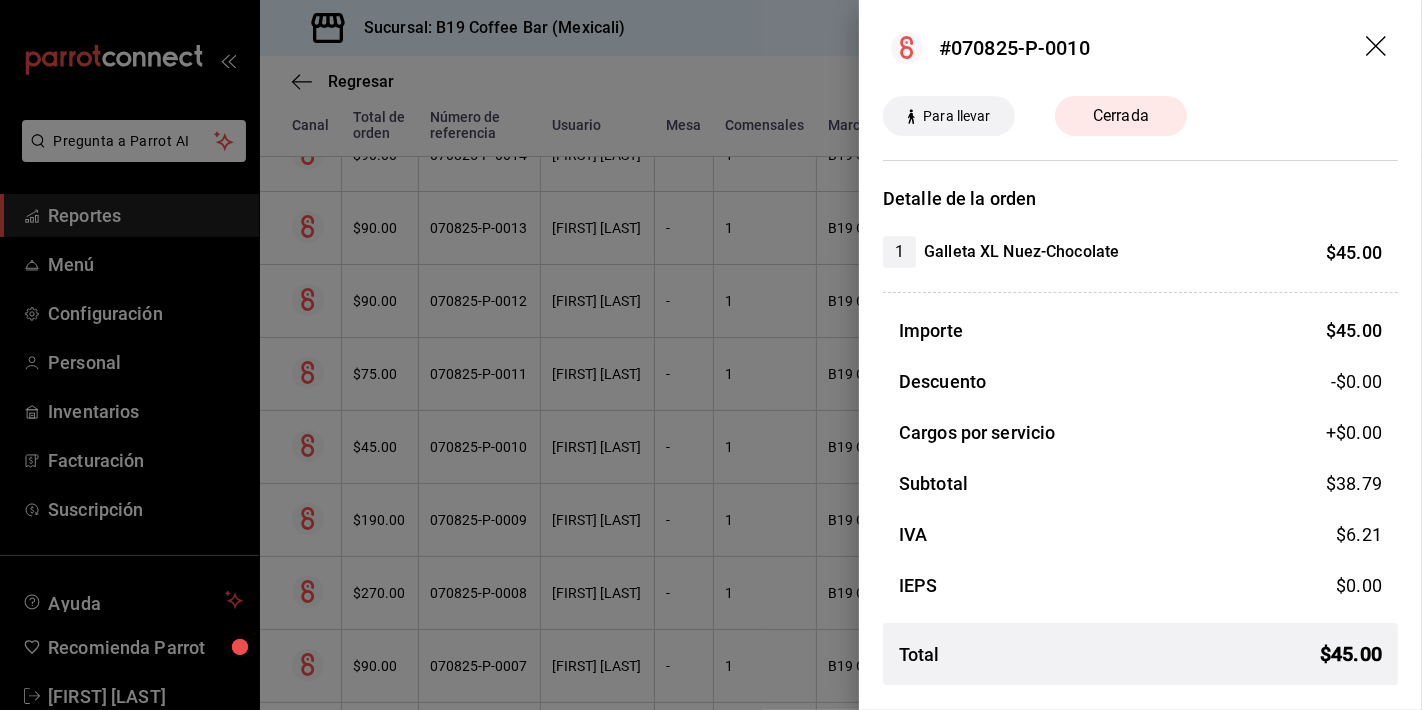 click at bounding box center (711, 355) 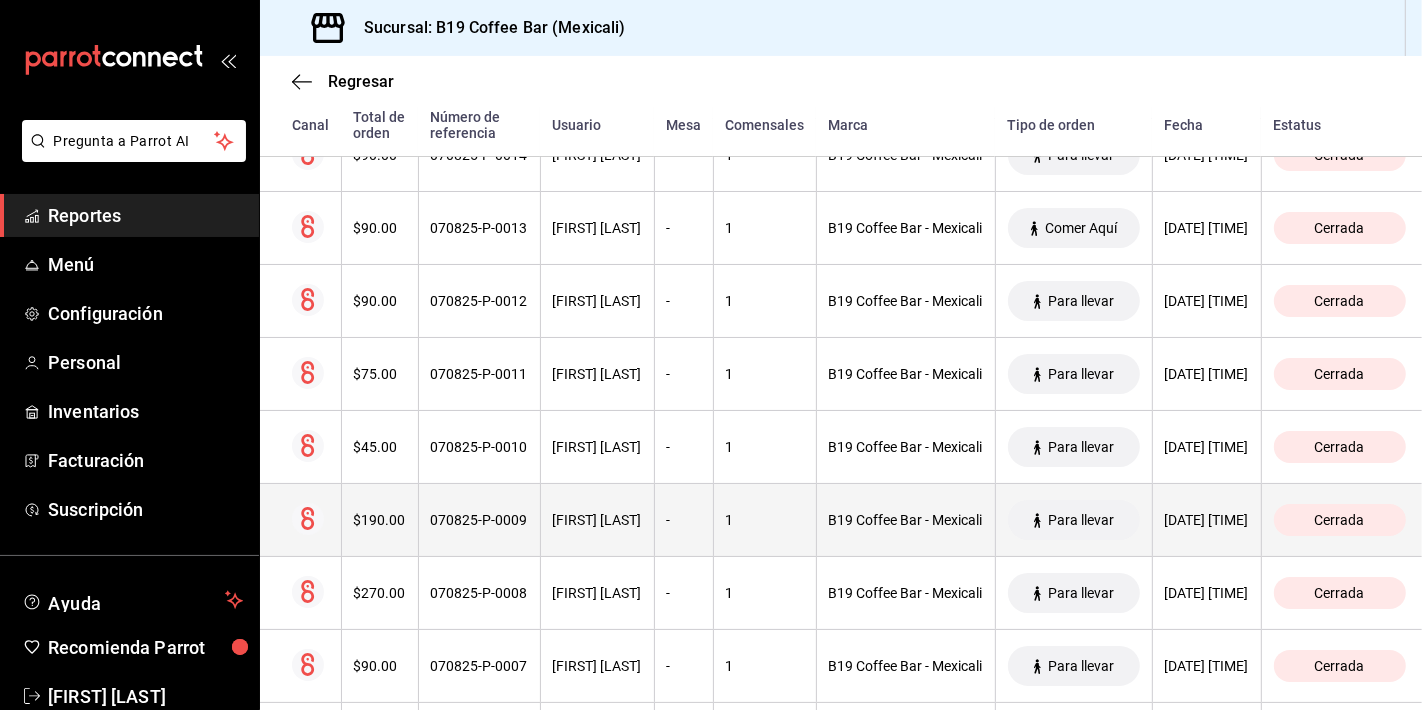 click on "[FIRST] [LAST]" at bounding box center (597, 520) 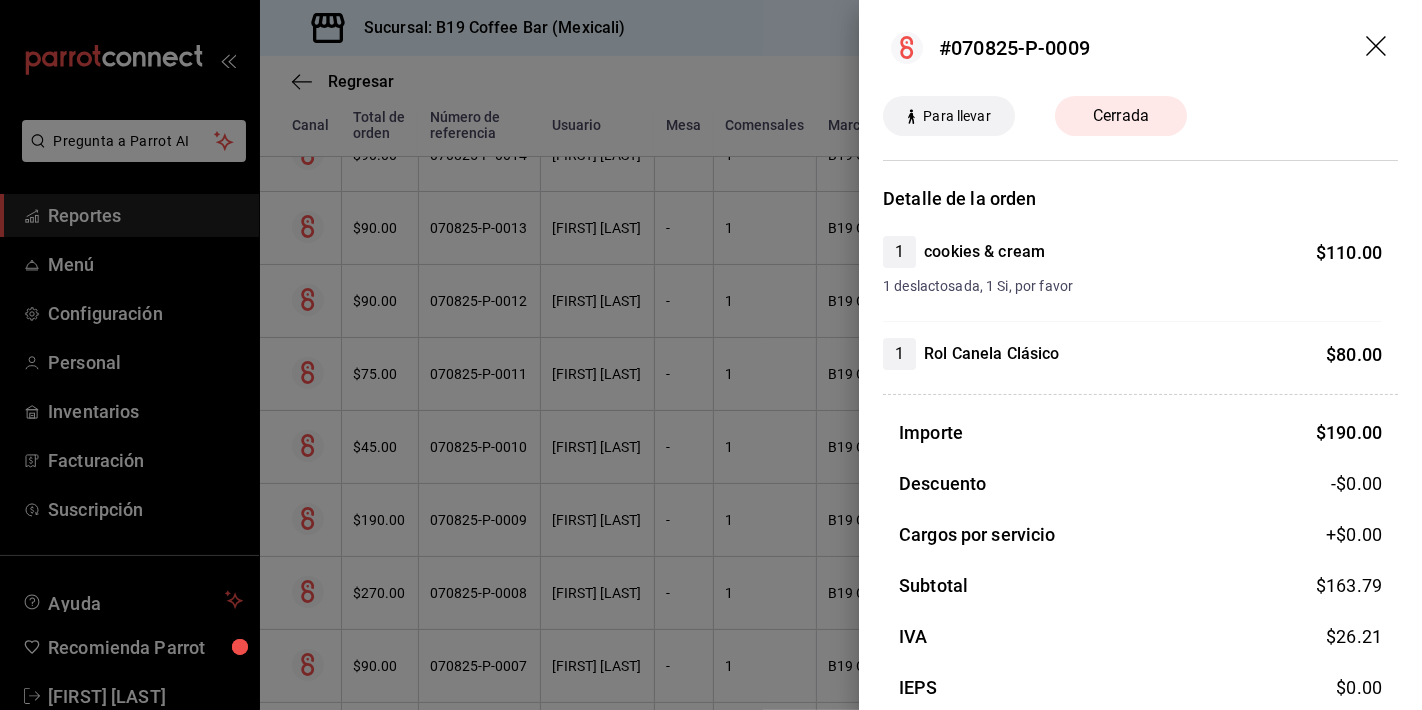 click at bounding box center [711, 355] 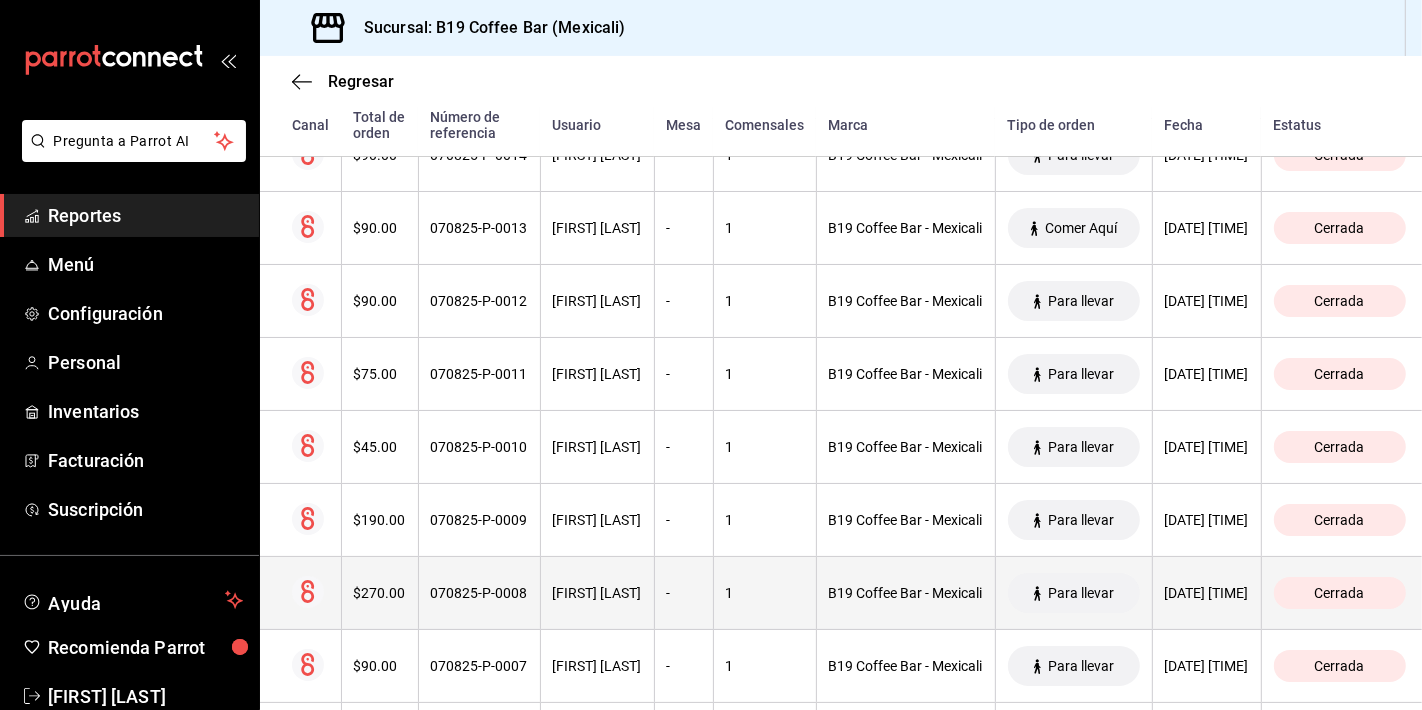 click on "[FIRST] [LAST]" at bounding box center (597, 593) 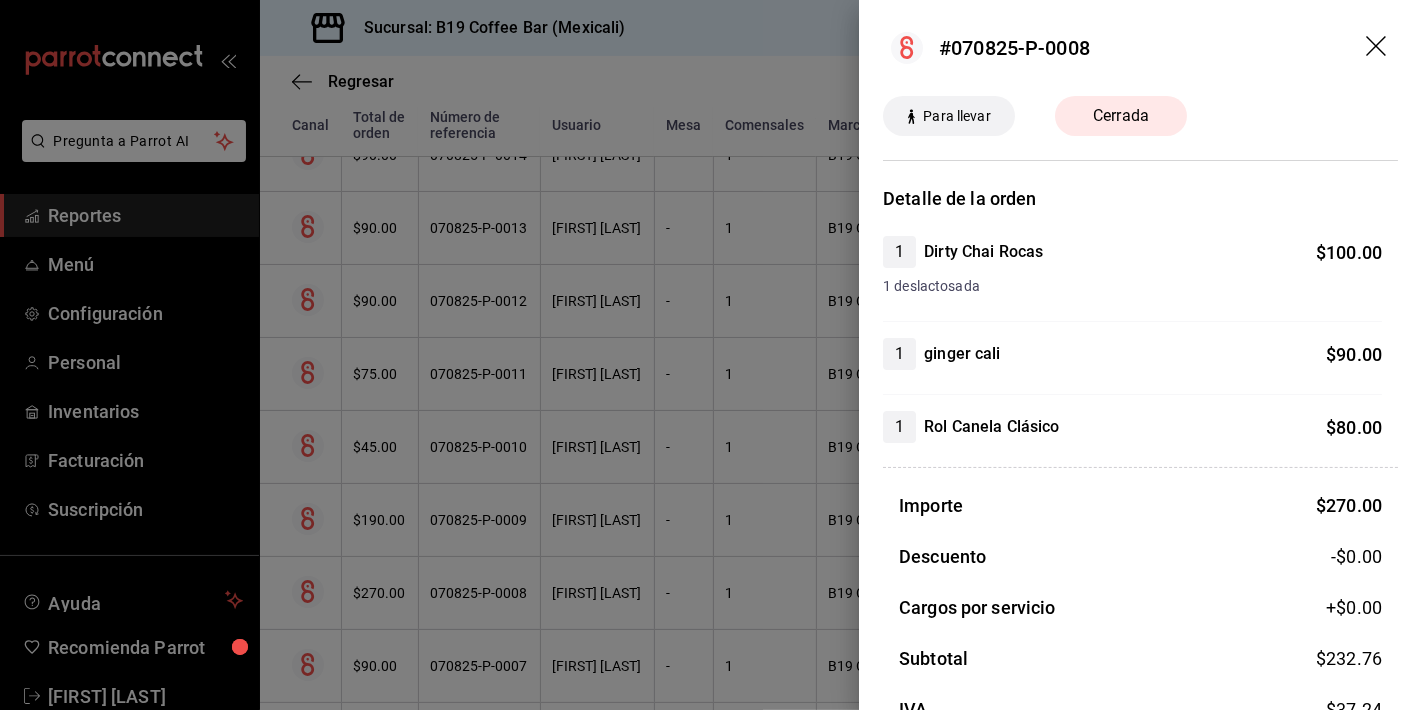 click at bounding box center (711, 355) 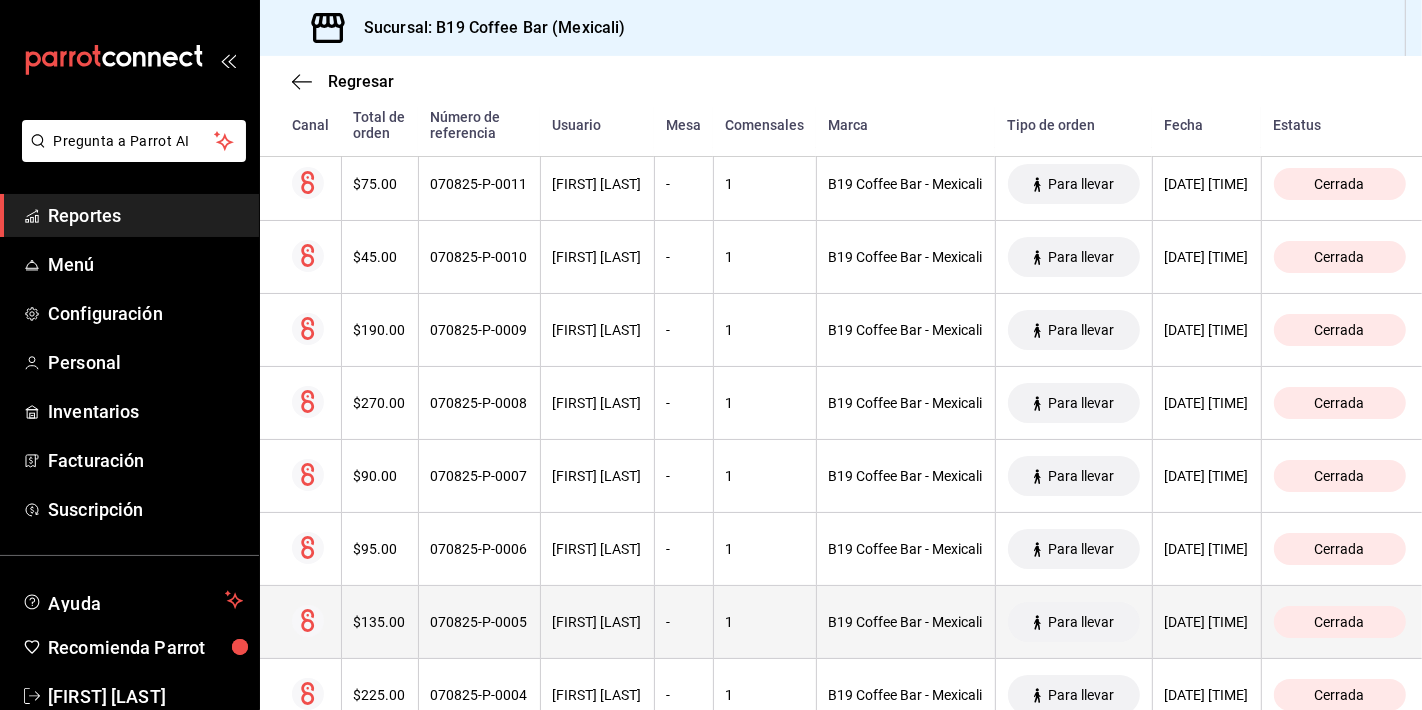 scroll, scrollTop: 814, scrollLeft: 0, axis: vertical 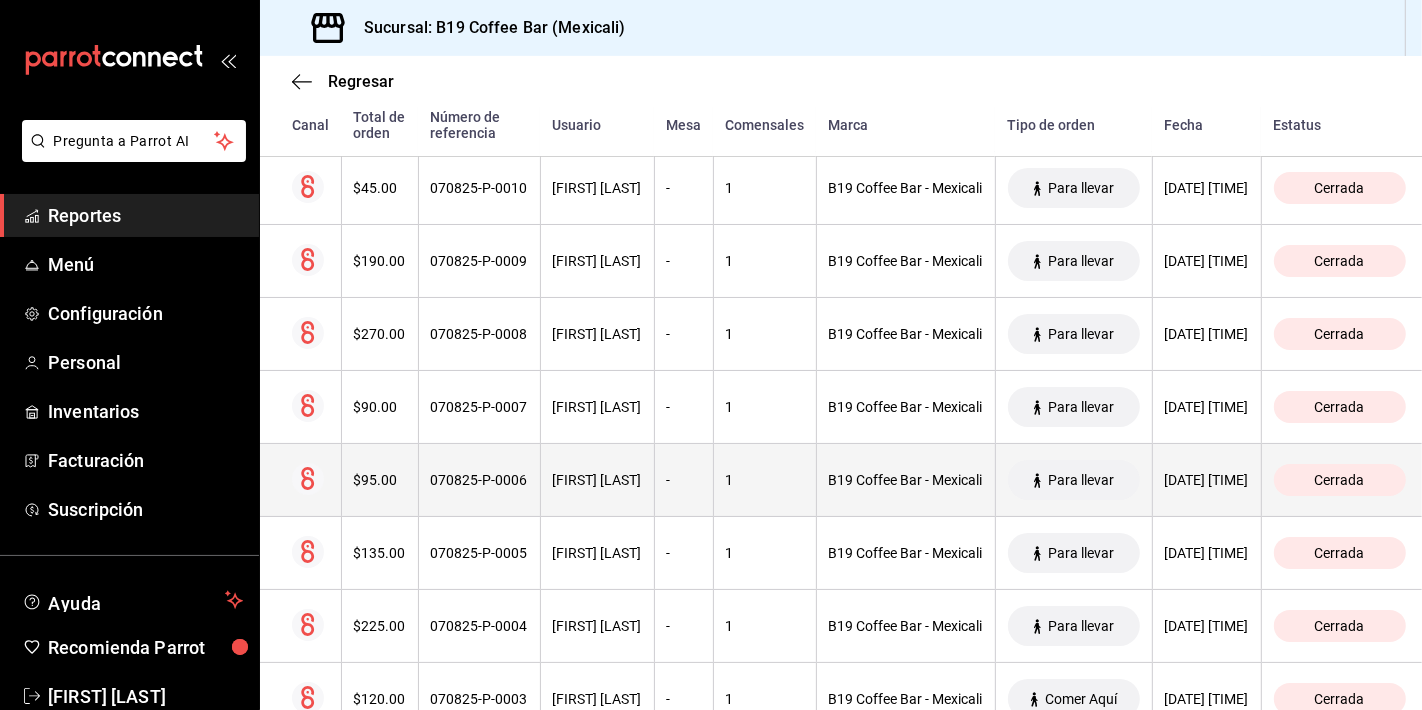 click on "[FIRST] [LAST]" at bounding box center [597, 480] 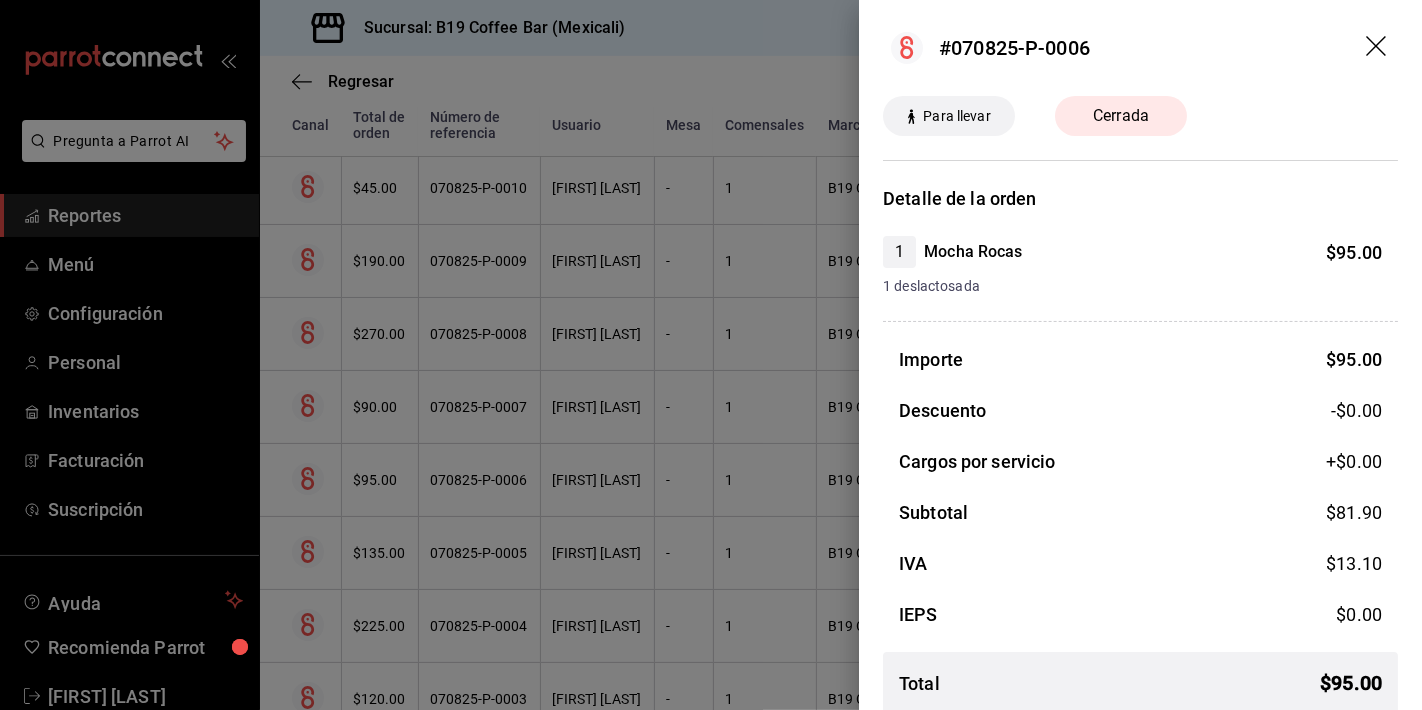 click at bounding box center (711, 355) 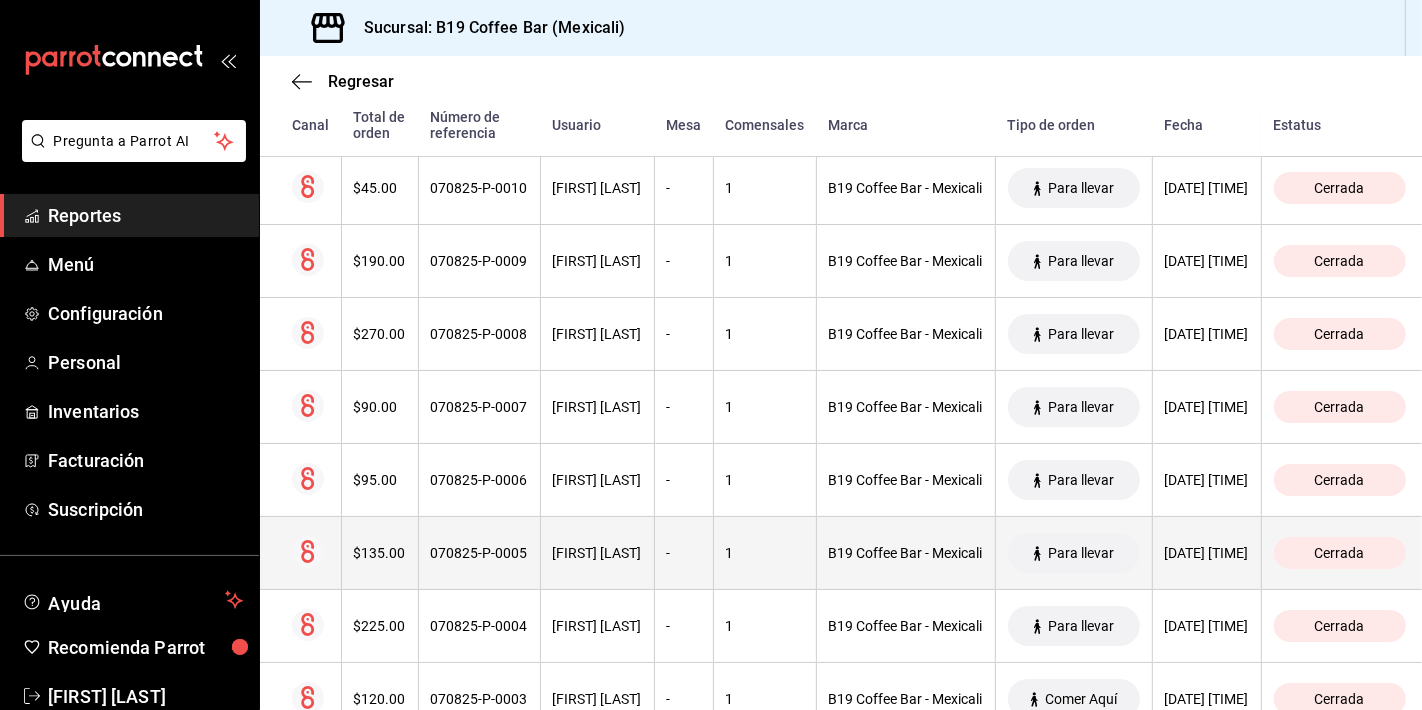 click on "[FIRST] [LAST]" at bounding box center (597, 553) 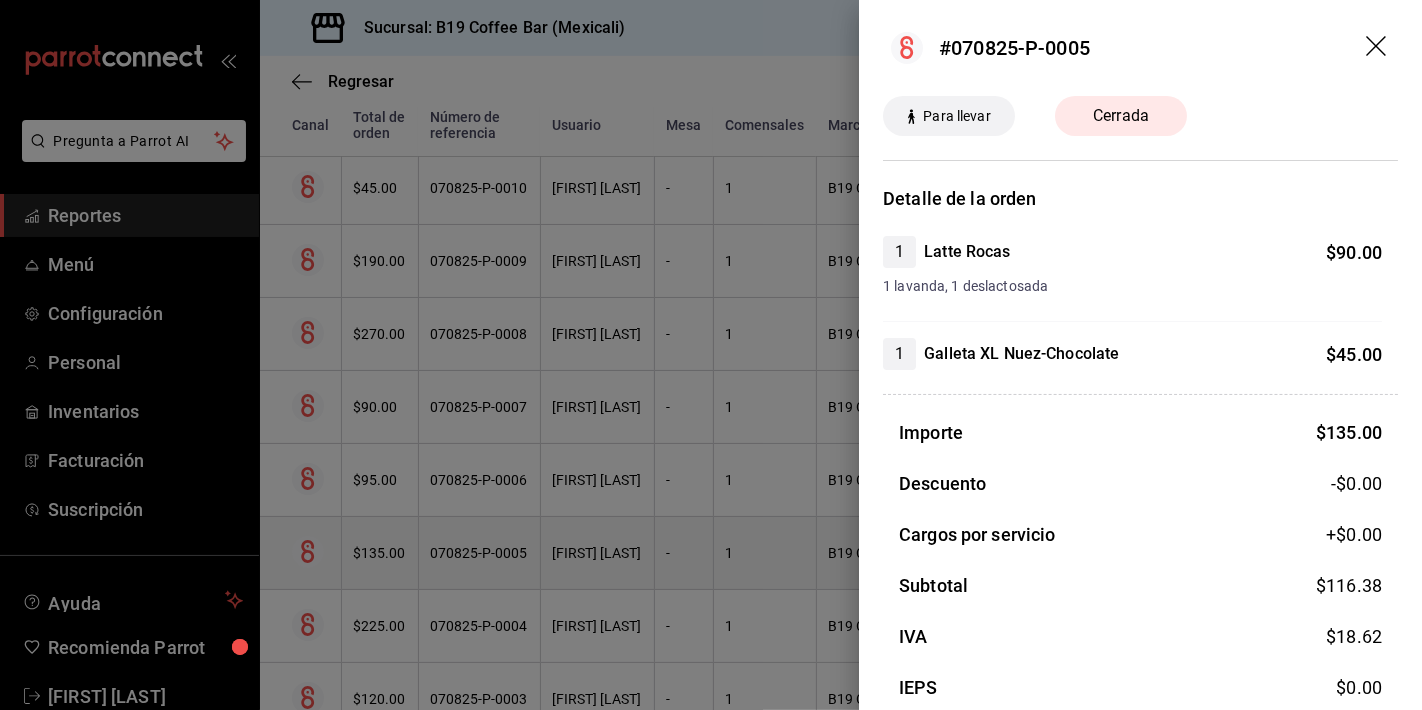 click at bounding box center [711, 355] 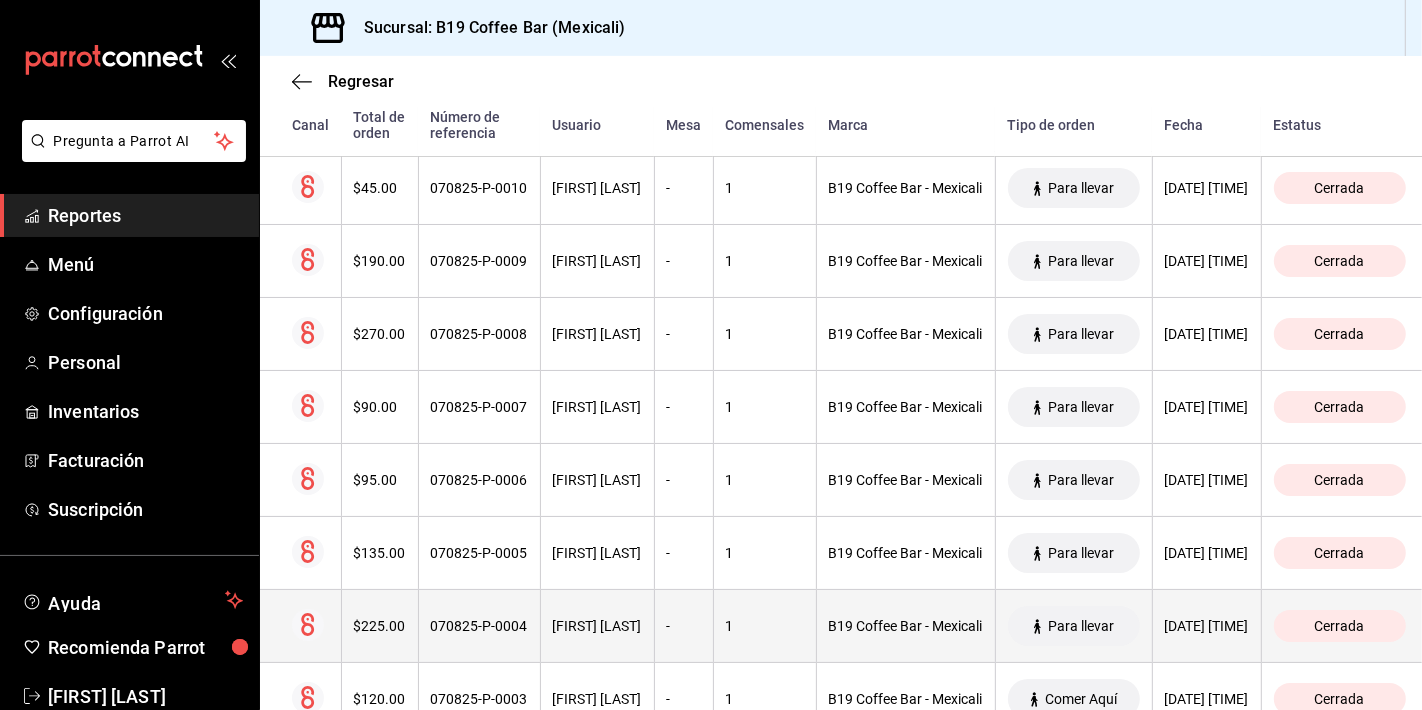 click on "[FIRST] [LAST]" at bounding box center [597, 626] 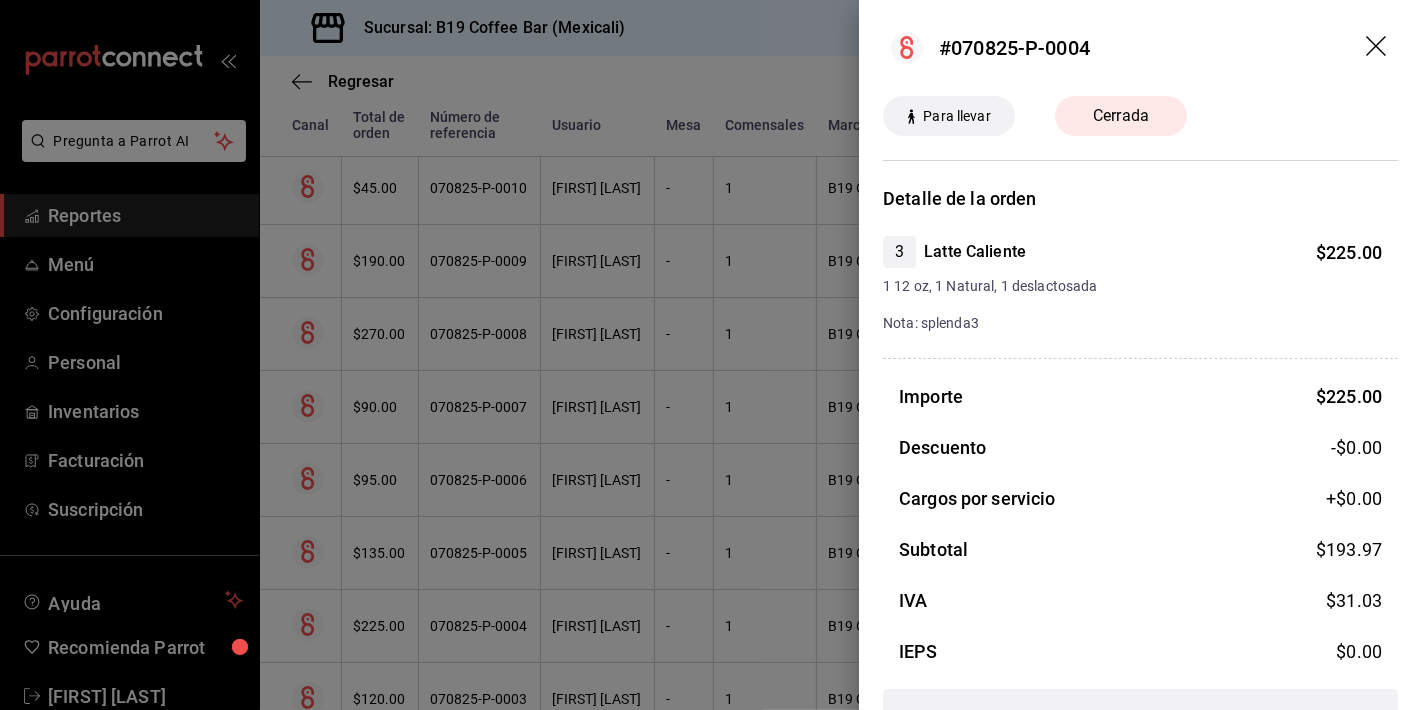 click at bounding box center (711, 355) 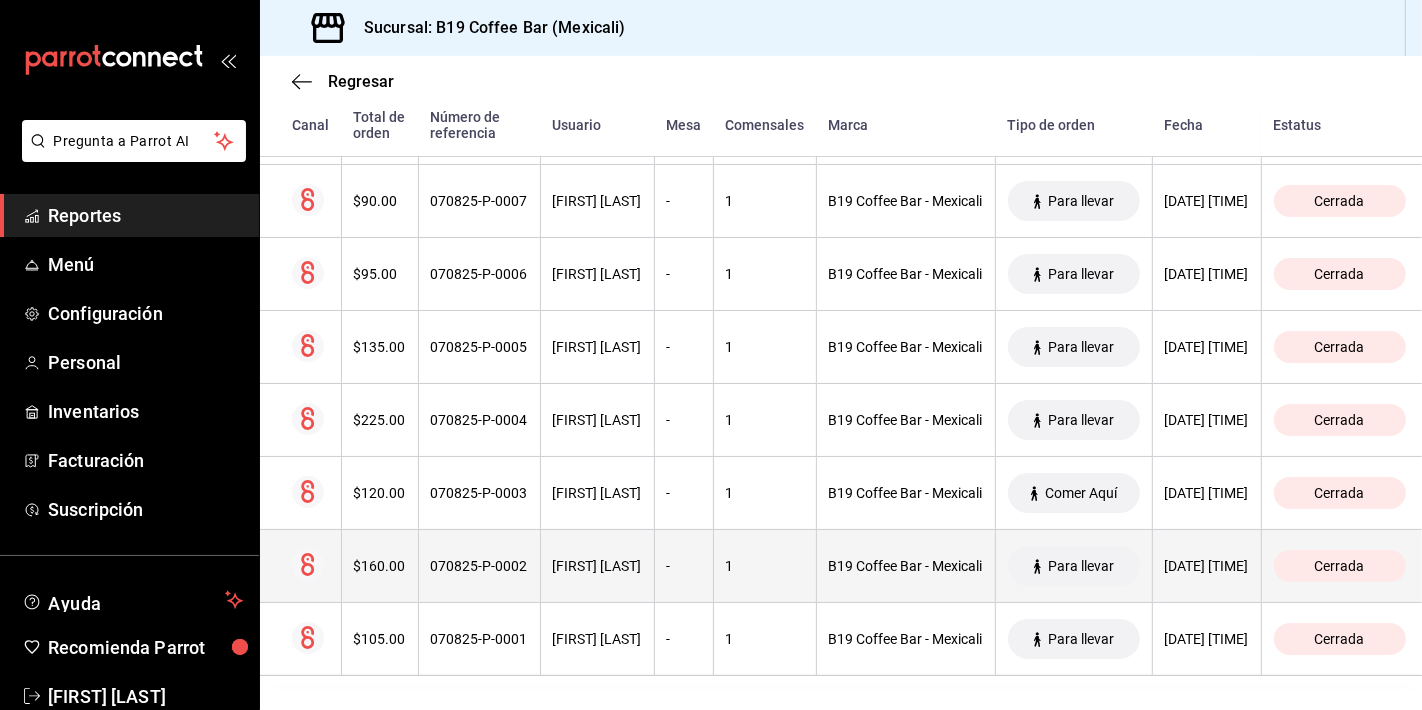 scroll, scrollTop: 1040, scrollLeft: 0, axis: vertical 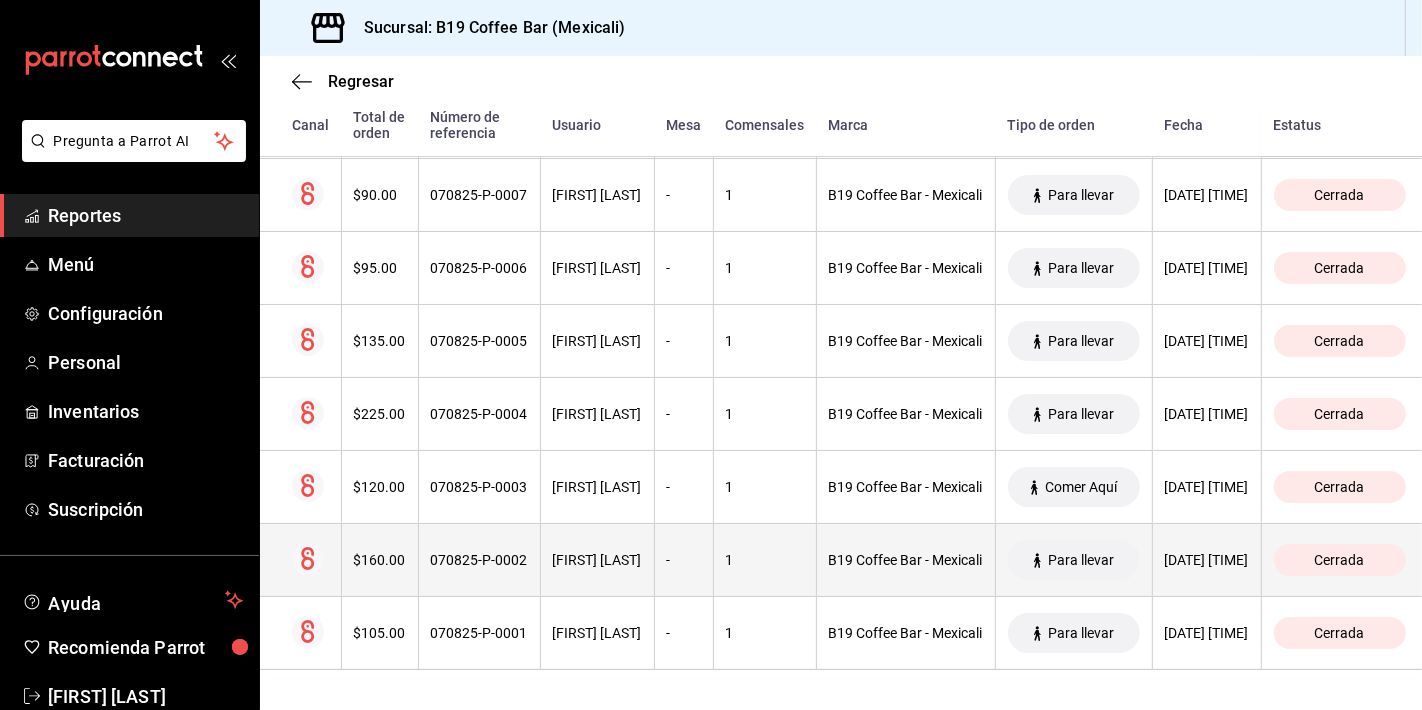 click on "[FIRST] [LAST]" at bounding box center [597, 560] 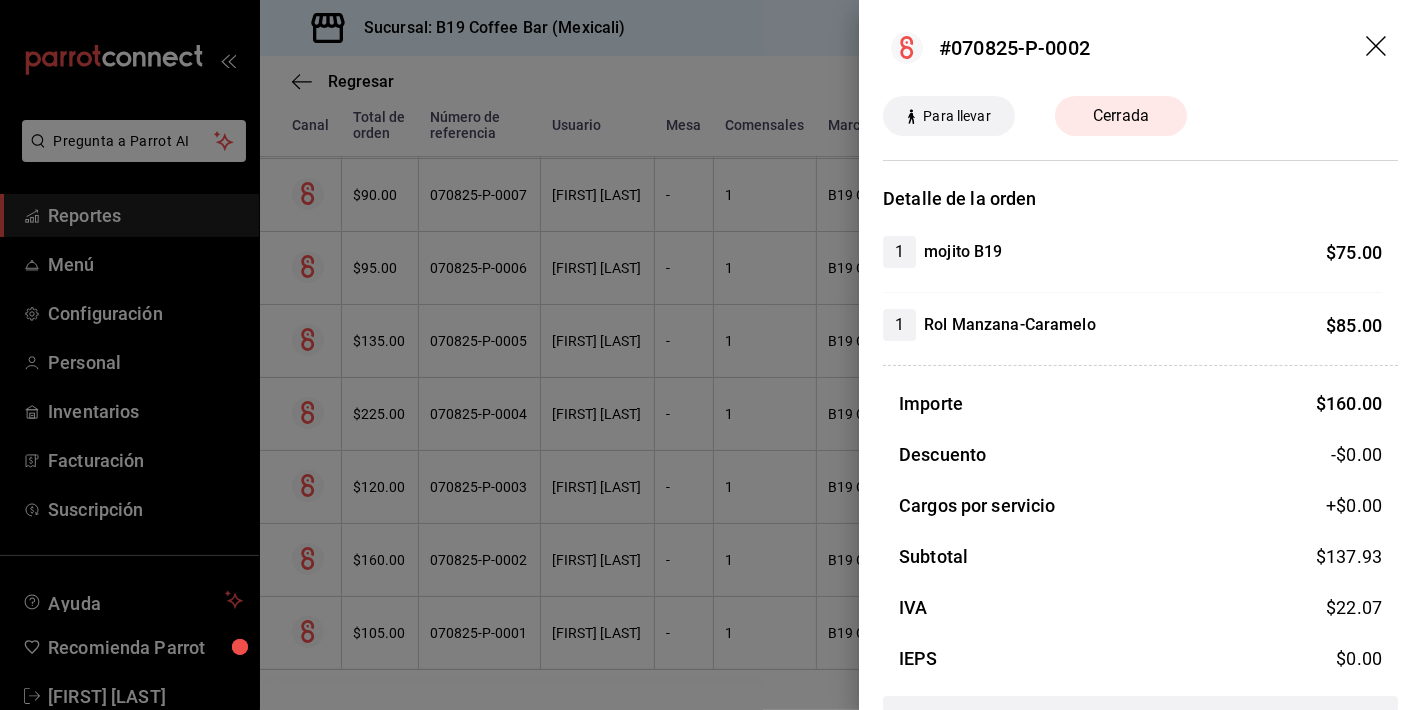 click at bounding box center (711, 355) 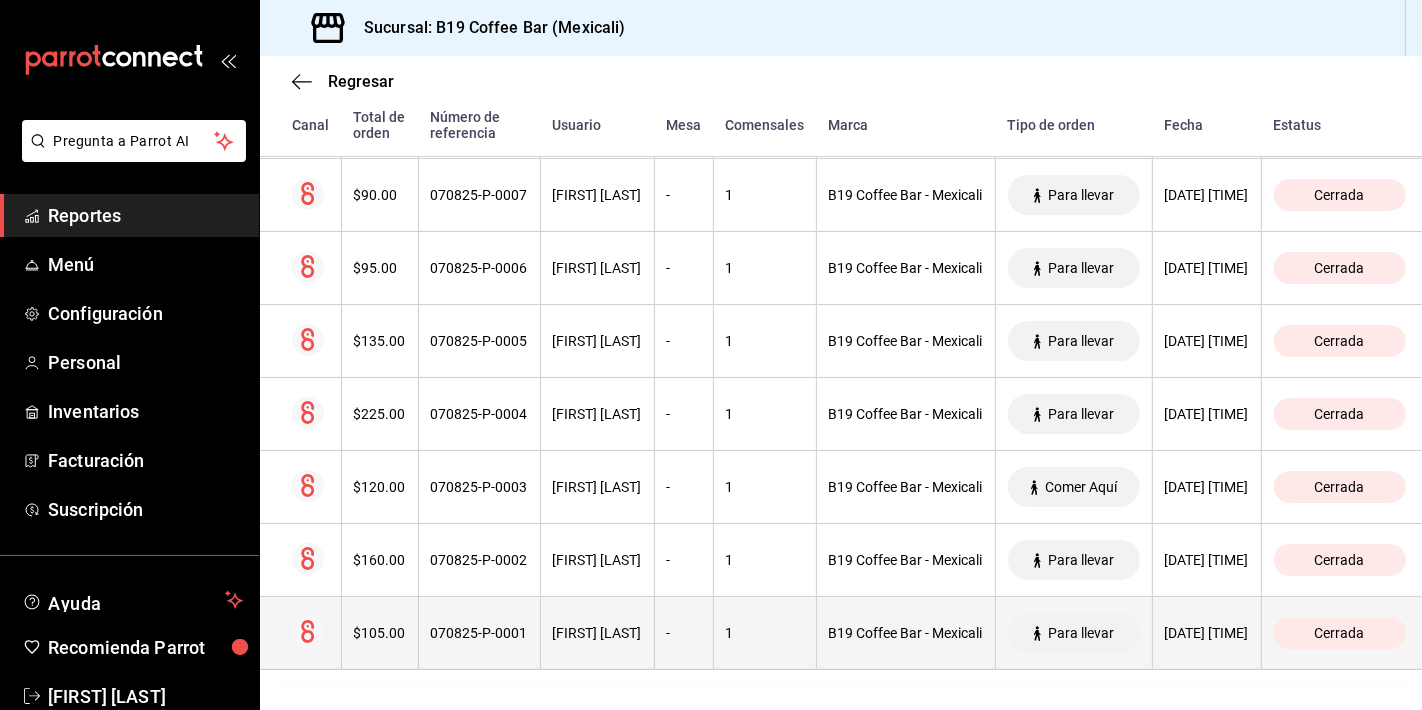 click on "[FIRST] [LAST]" at bounding box center [597, 633] 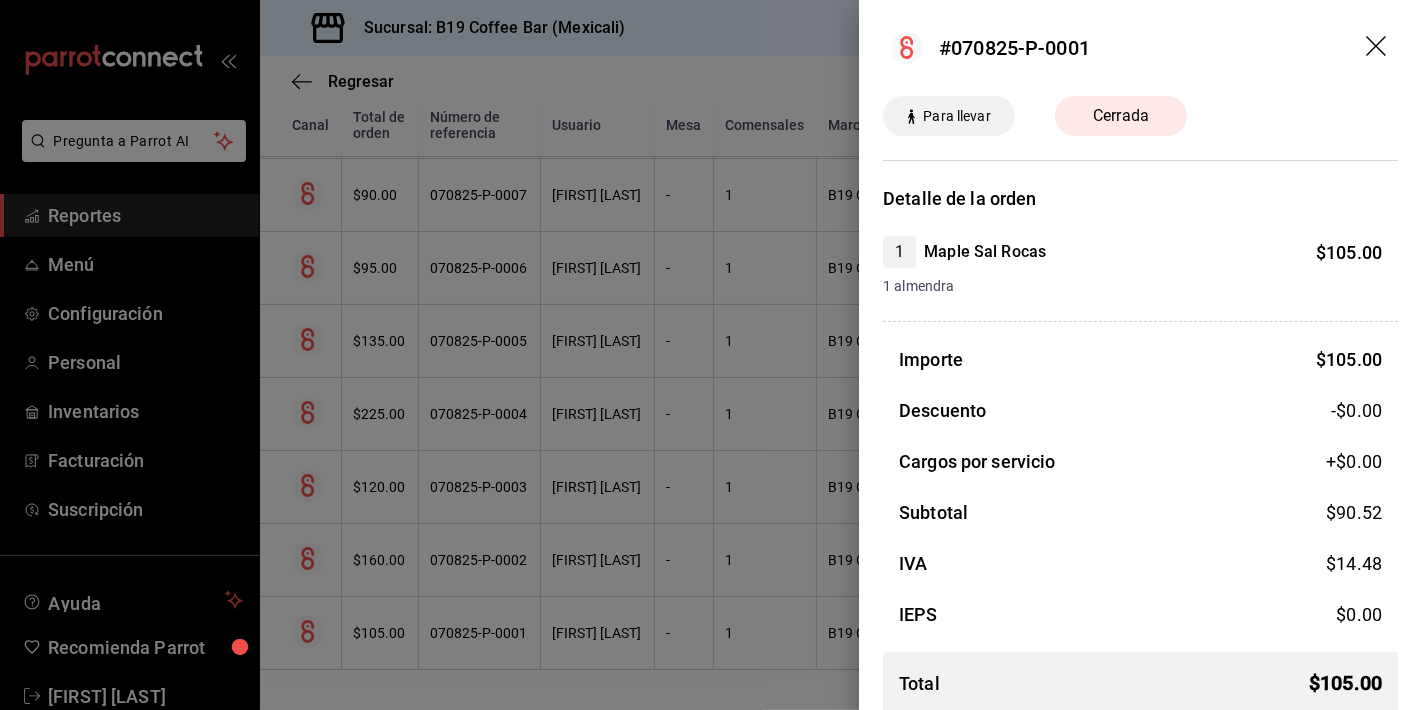 click at bounding box center (711, 355) 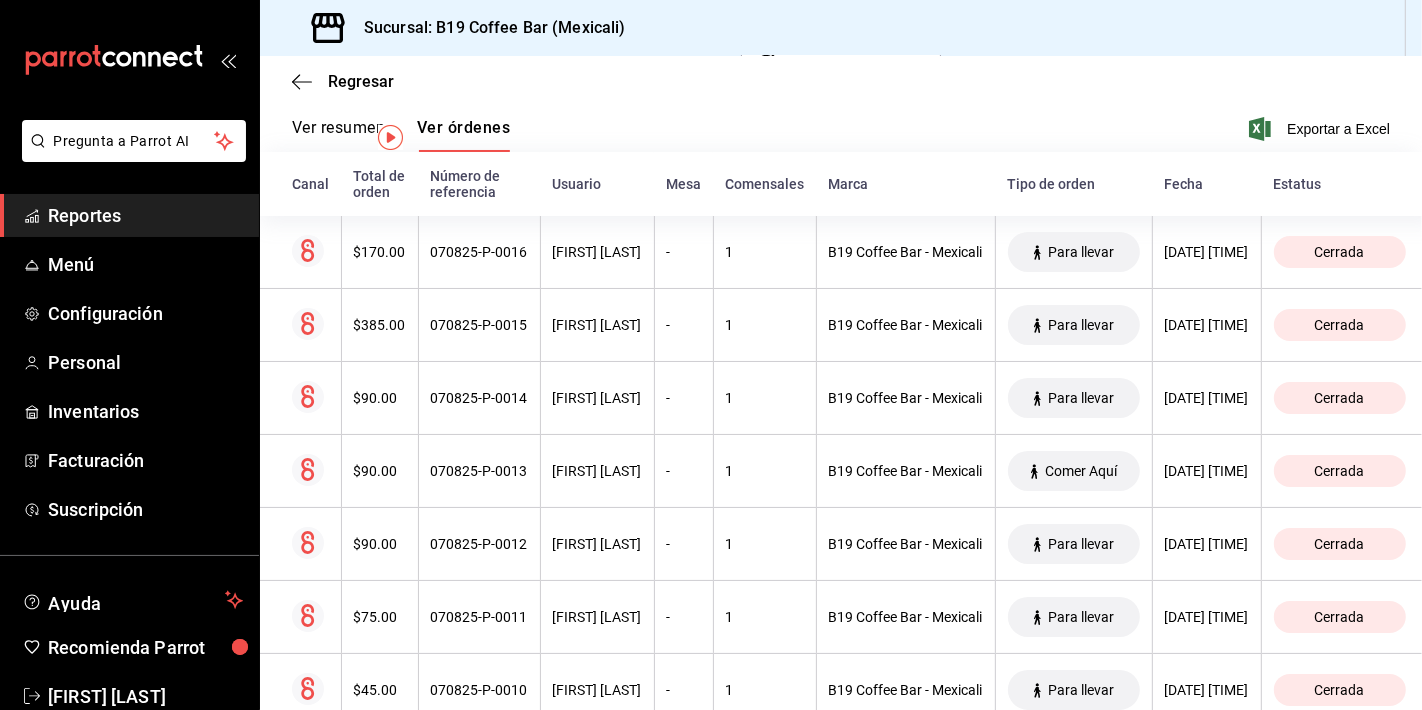 scroll, scrollTop: 0, scrollLeft: 0, axis: both 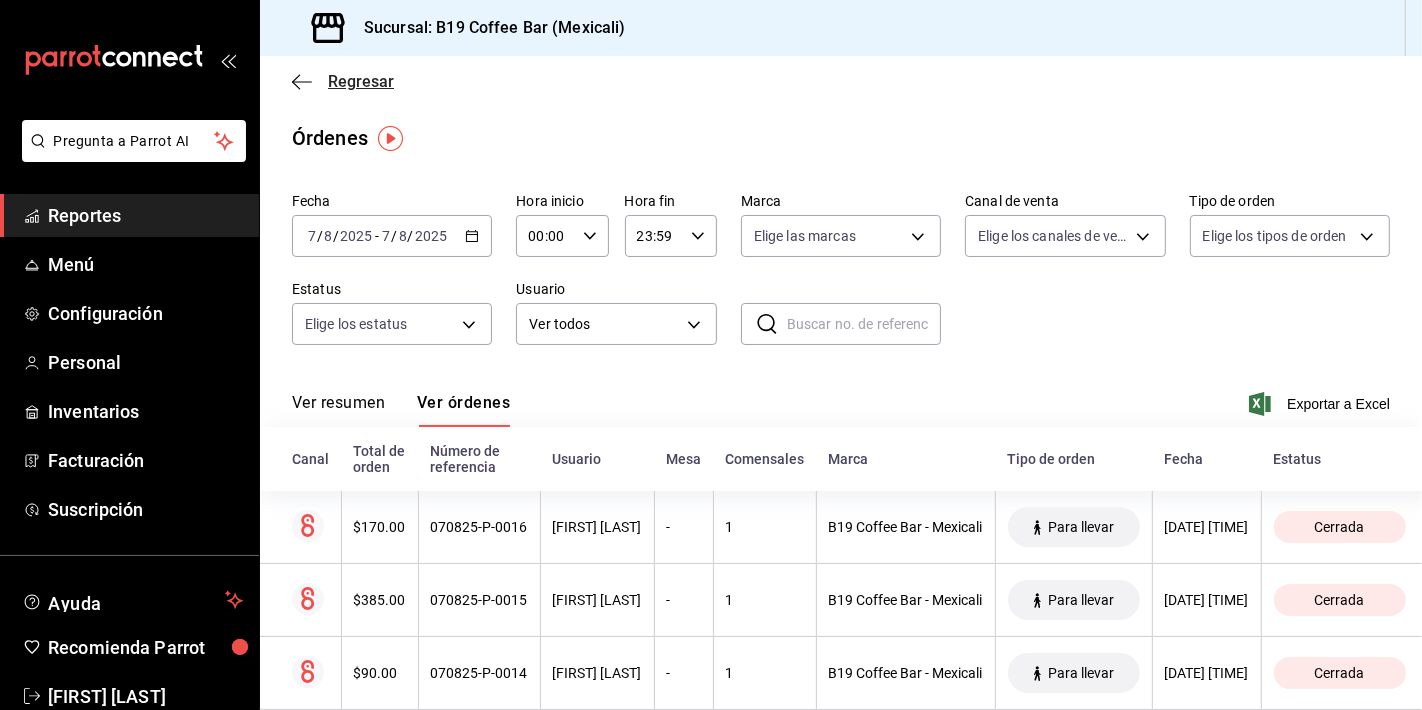 click on "Regresar" at bounding box center [343, 81] 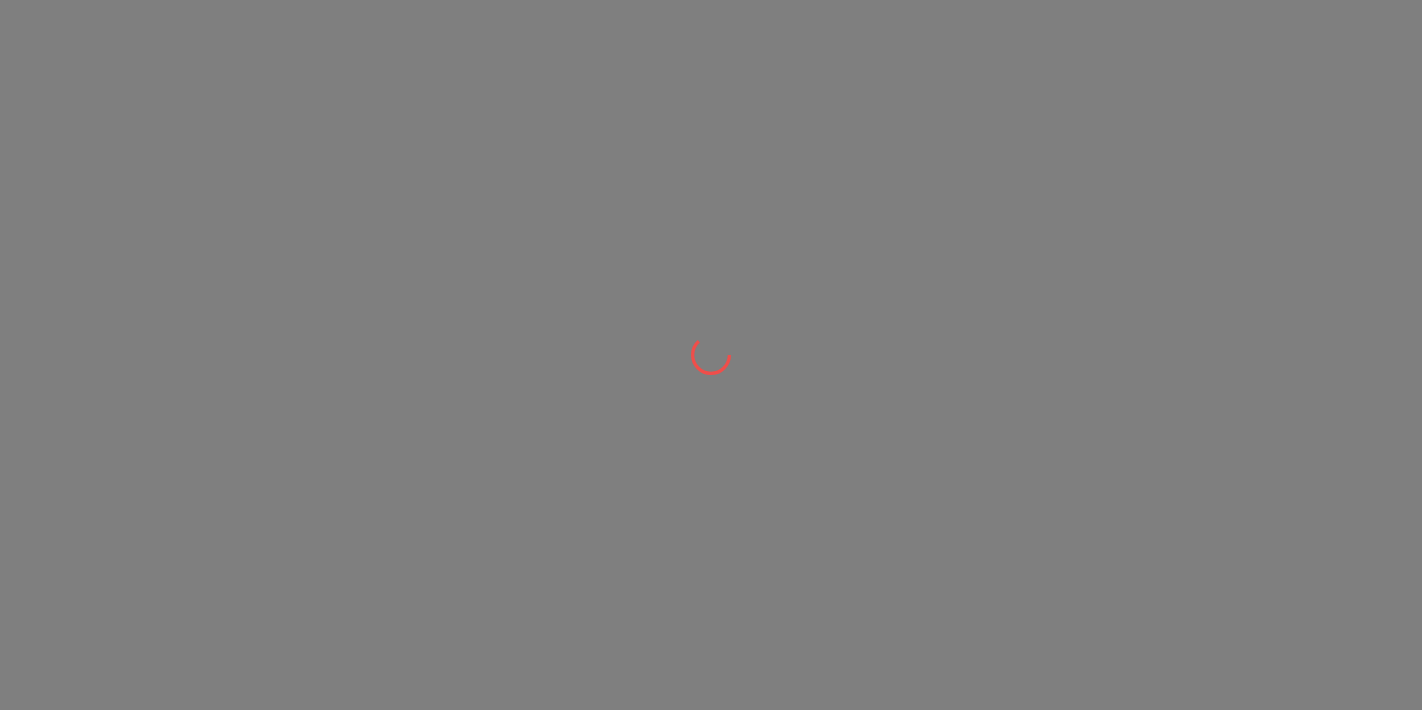 scroll, scrollTop: 0, scrollLeft: 0, axis: both 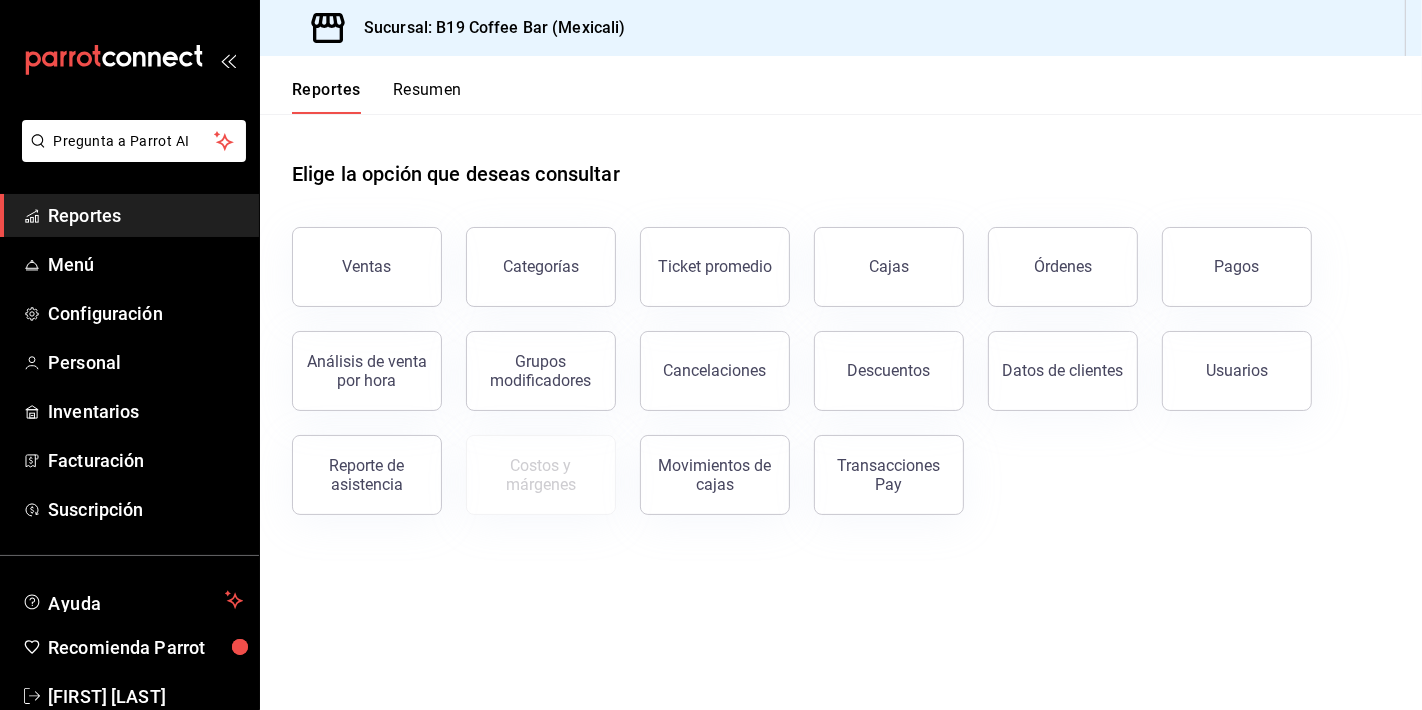 drag, startPoint x: 922, startPoint y: 77, endPoint x: 934, endPoint y: 95, distance: 21.633308 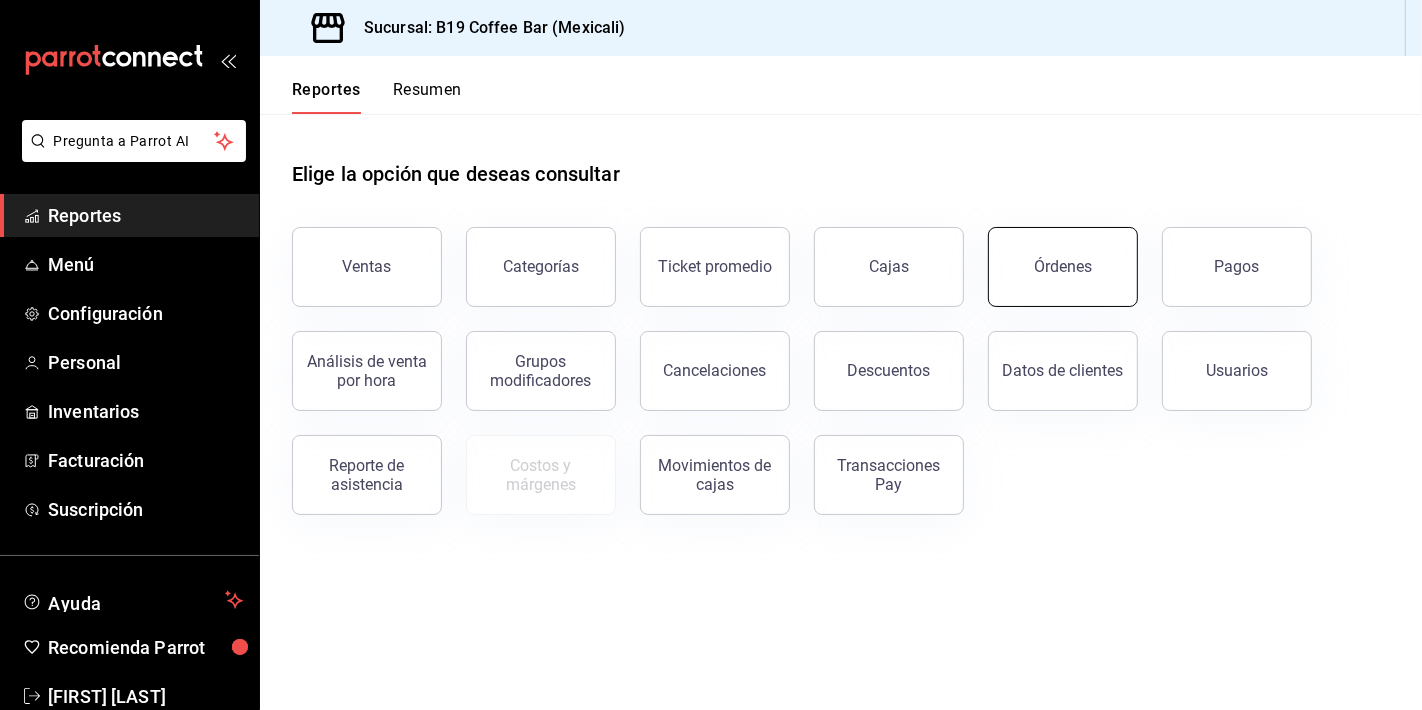 click on "Órdenes" at bounding box center [1063, 267] 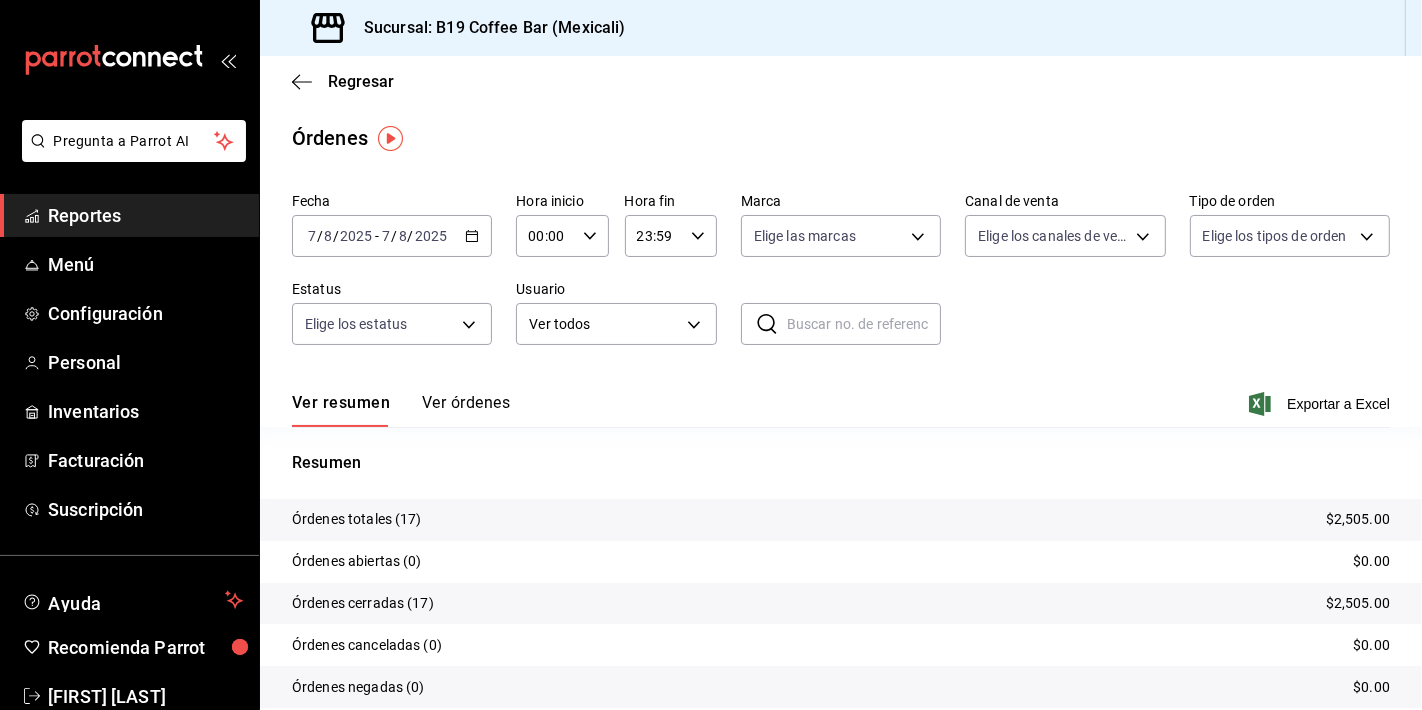 click on "Ver órdenes" at bounding box center [466, 410] 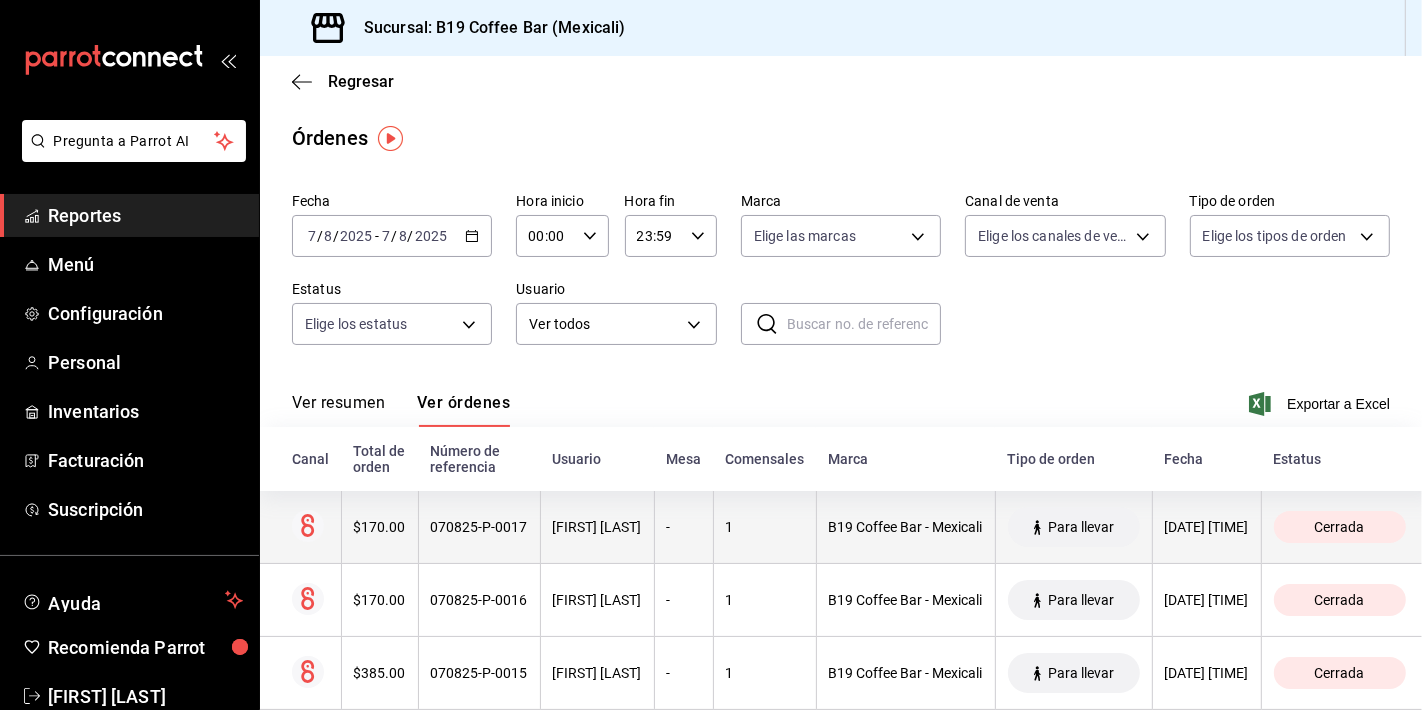 click on "[FIRST] [LAST]" at bounding box center (597, 527) 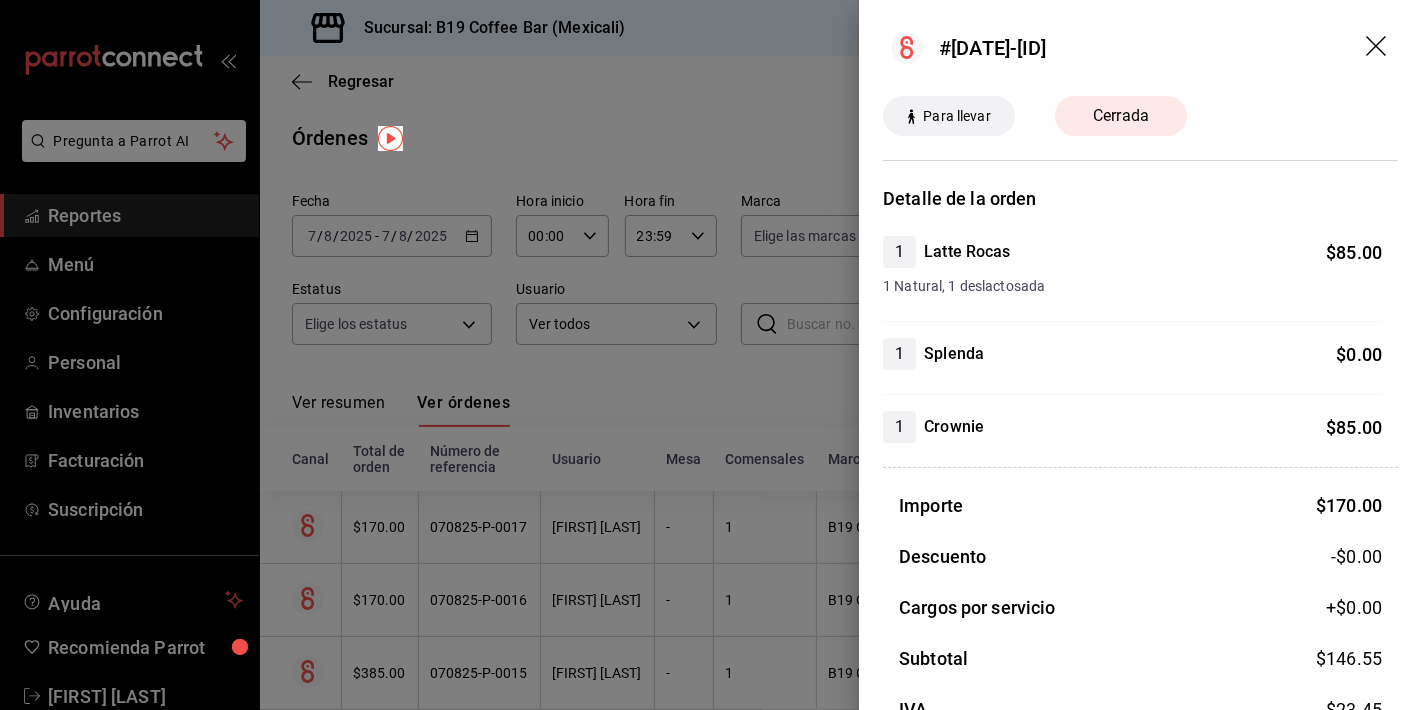 click at bounding box center (711, 355) 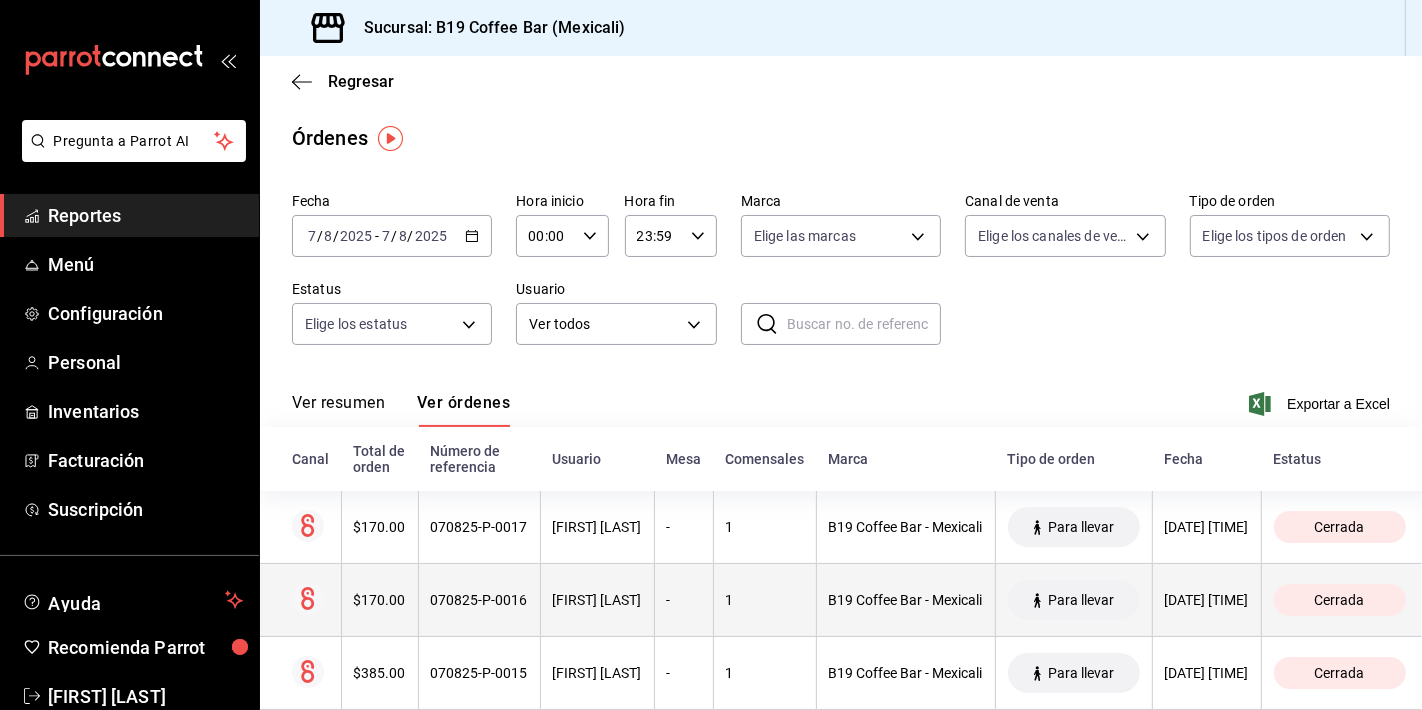 click on "[FIRST] [LAST]" at bounding box center [597, 600] 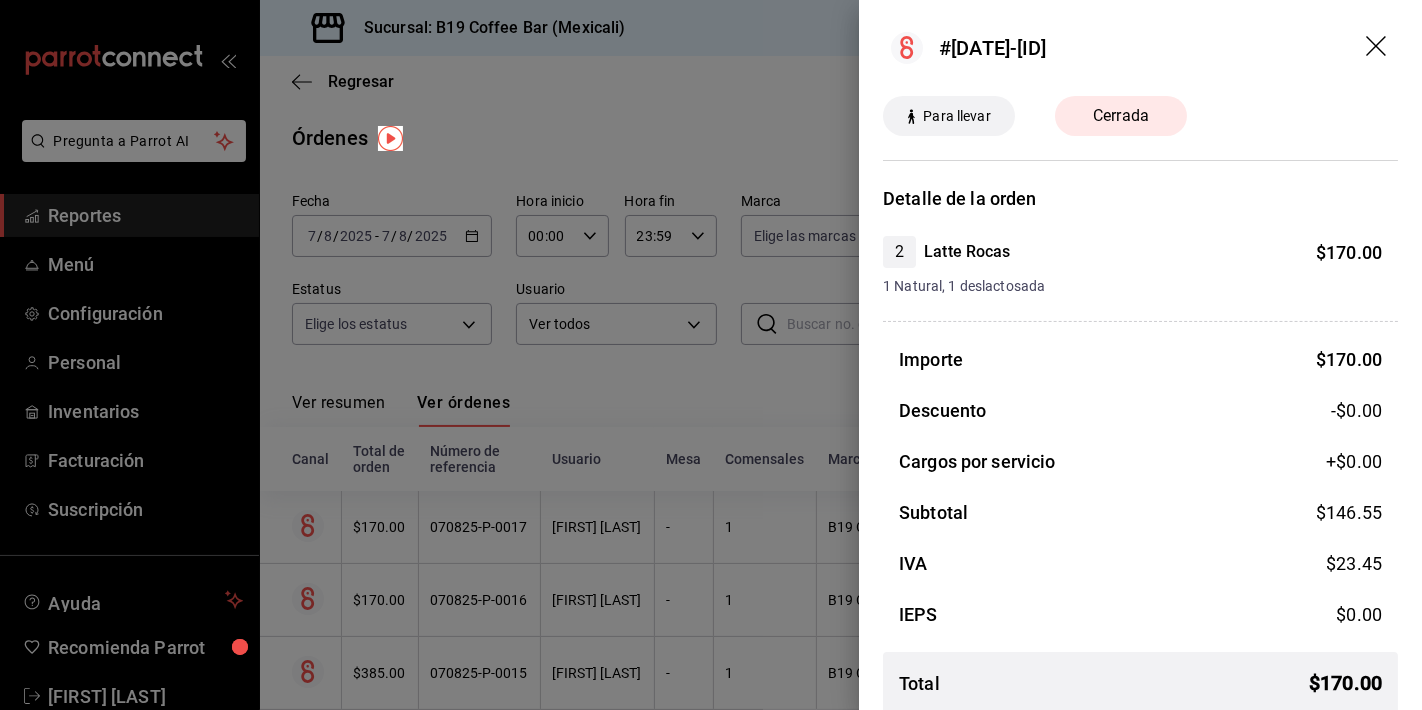 click at bounding box center [711, 355] 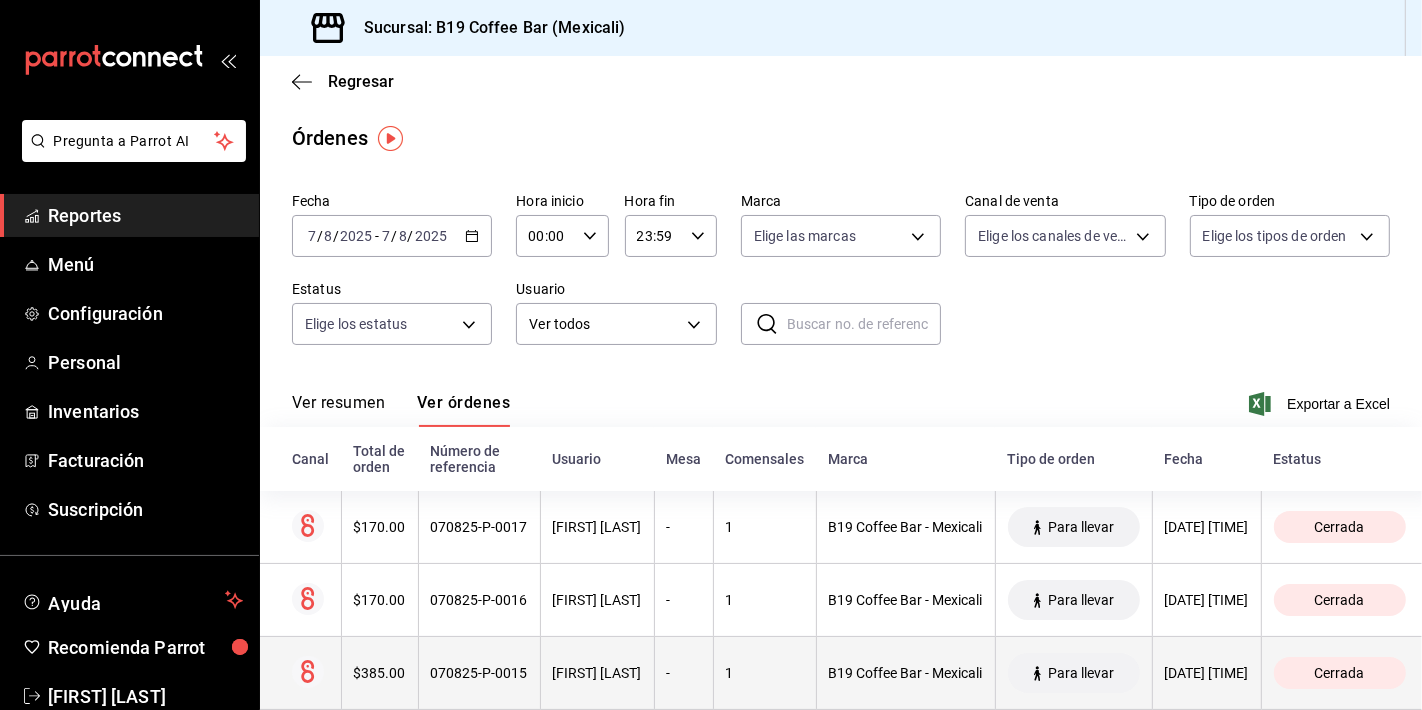 click on "070825-P-0015" at bounding box center [479, 673] 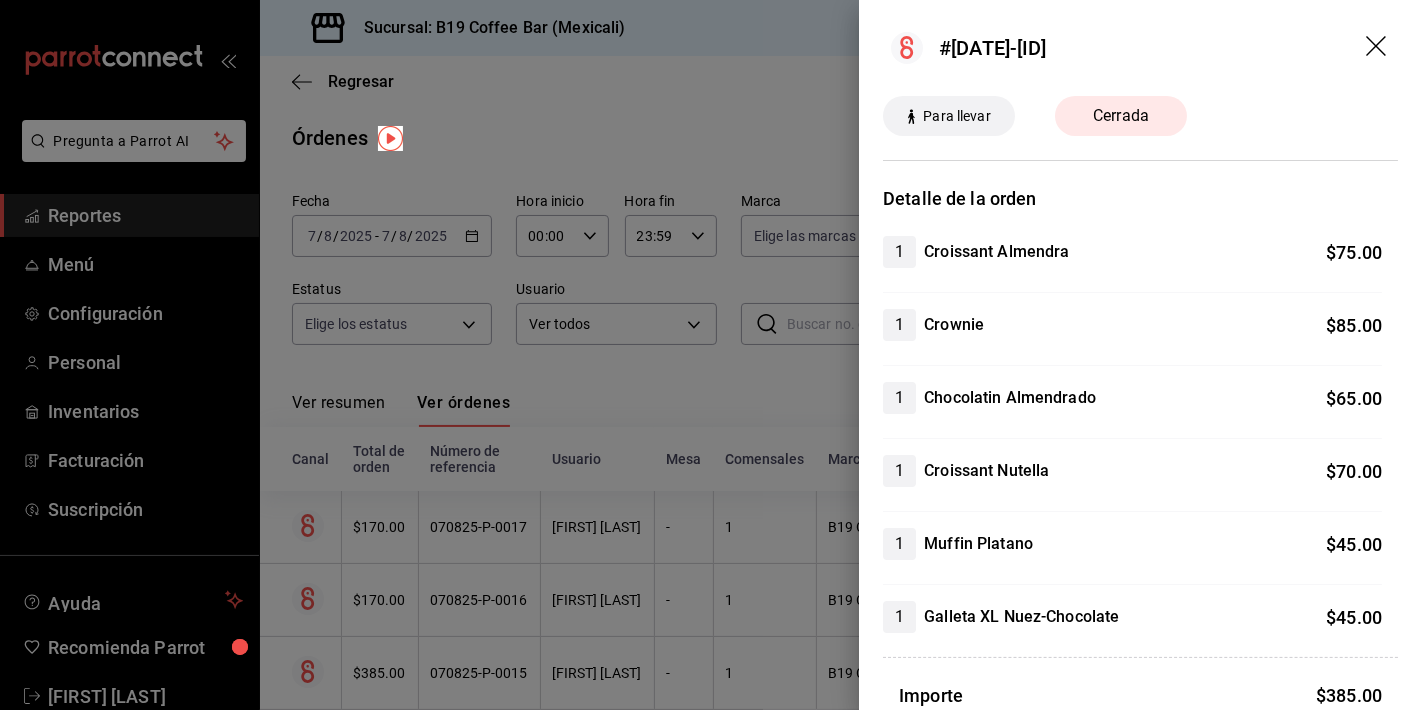 click at bounding box center (711, 355) 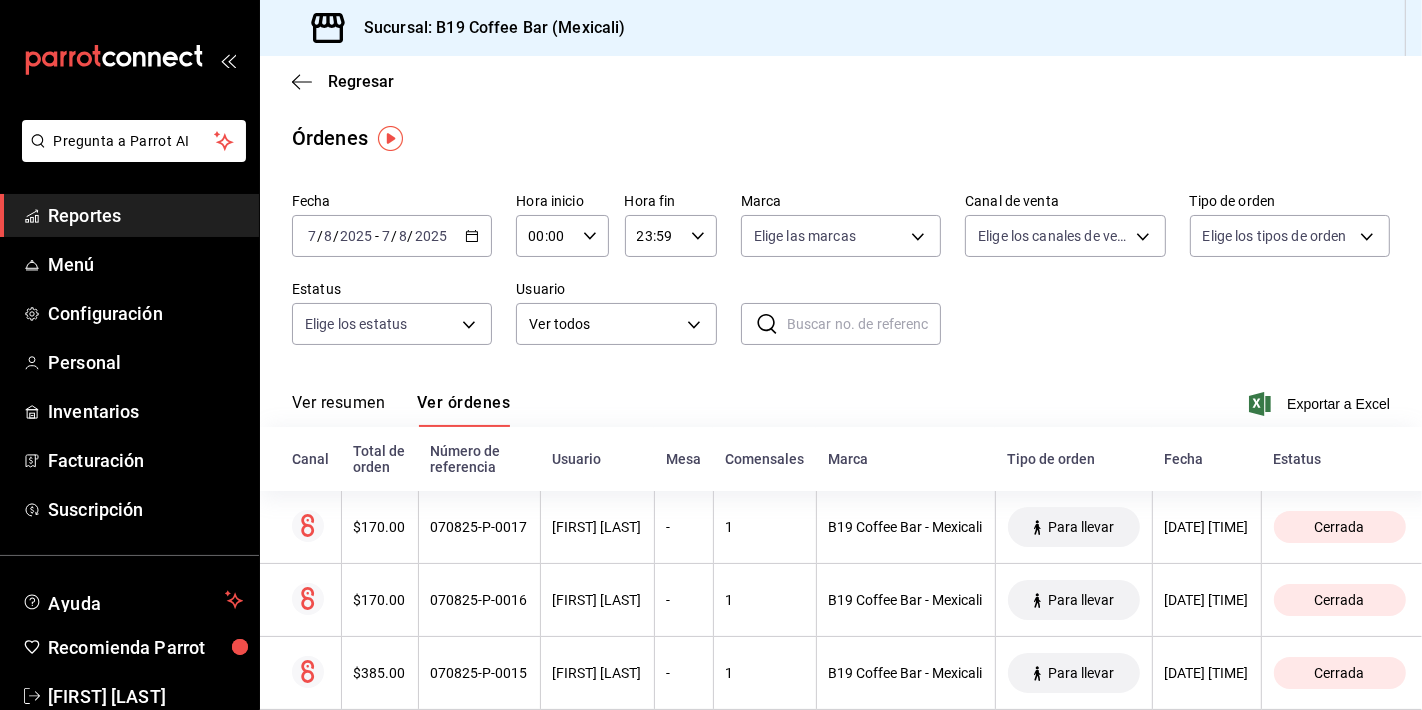 click on "Regresar" at bounding box center [841, 81] 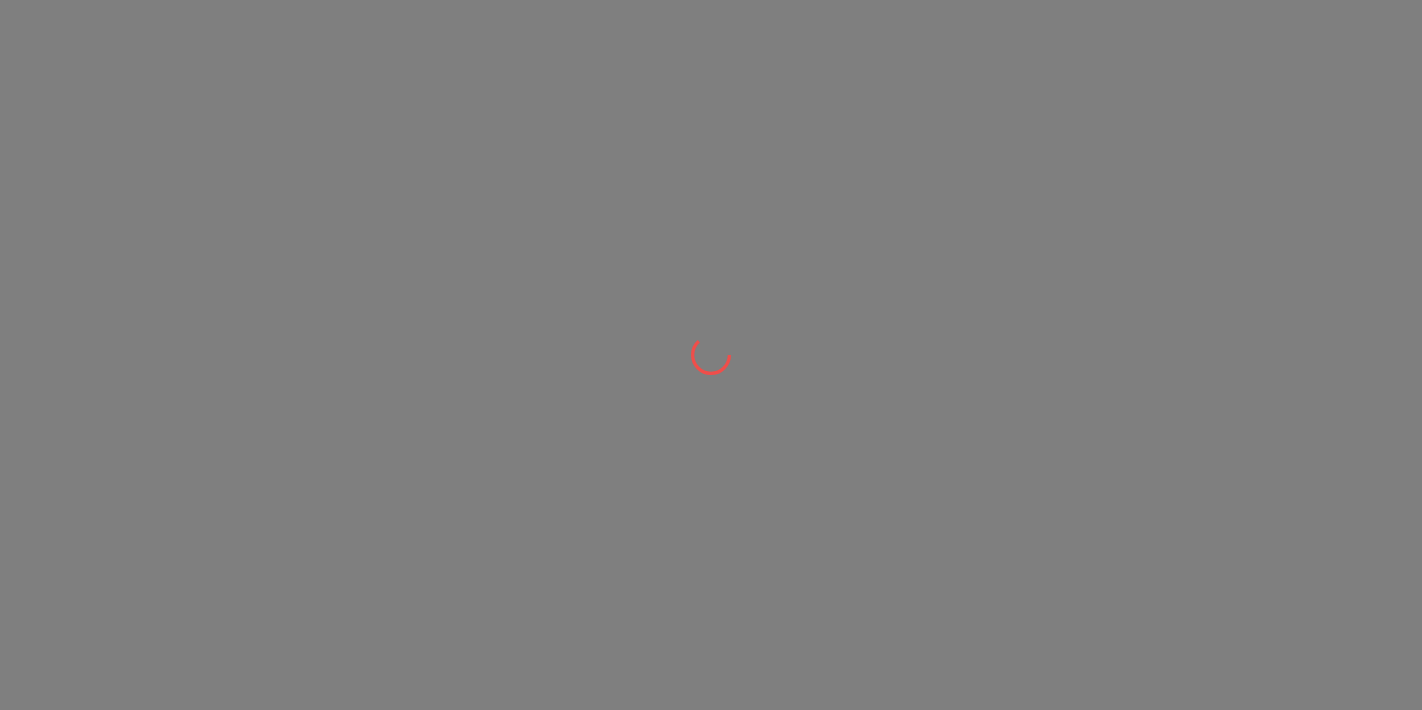 scroll, scrollTop: 0, scrollLeft: 0, axis: both 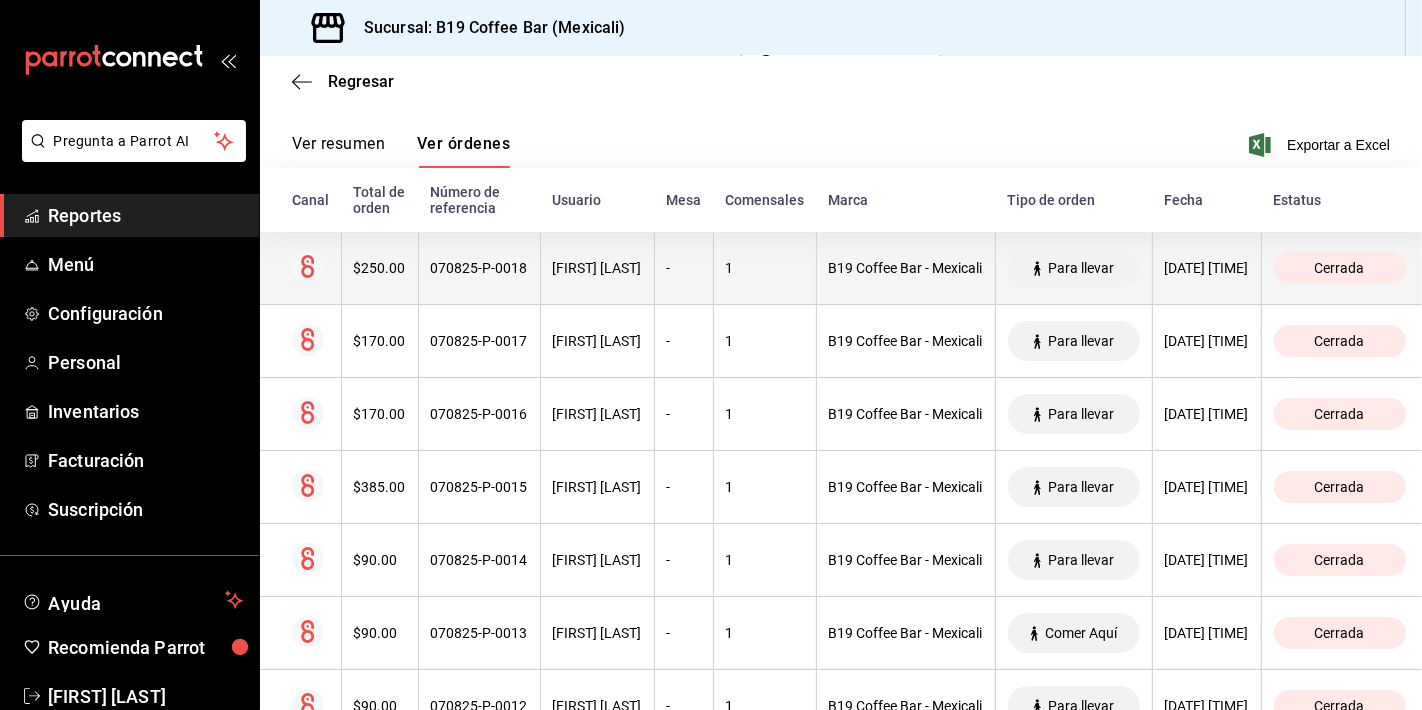 click on "070825-P-0018" at bounding box center (479, 268) 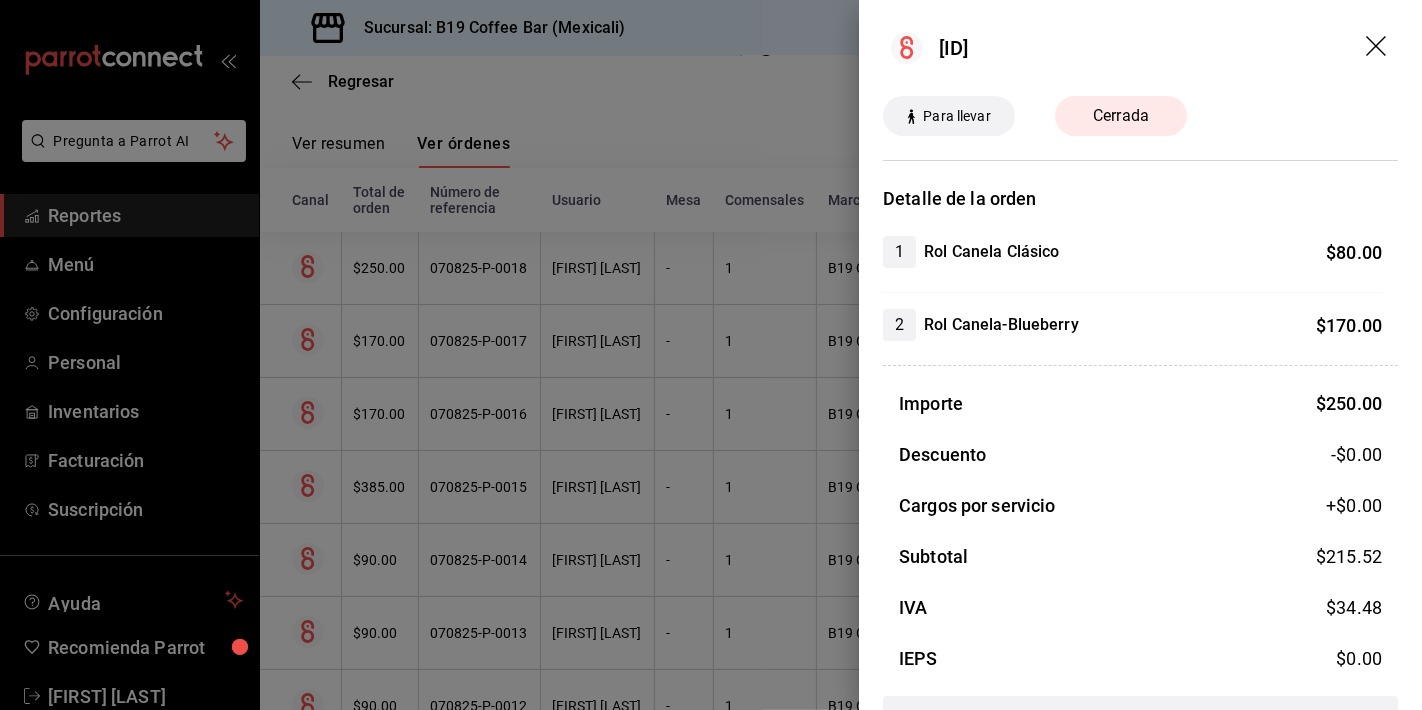 click at bounding box center (711, 355) 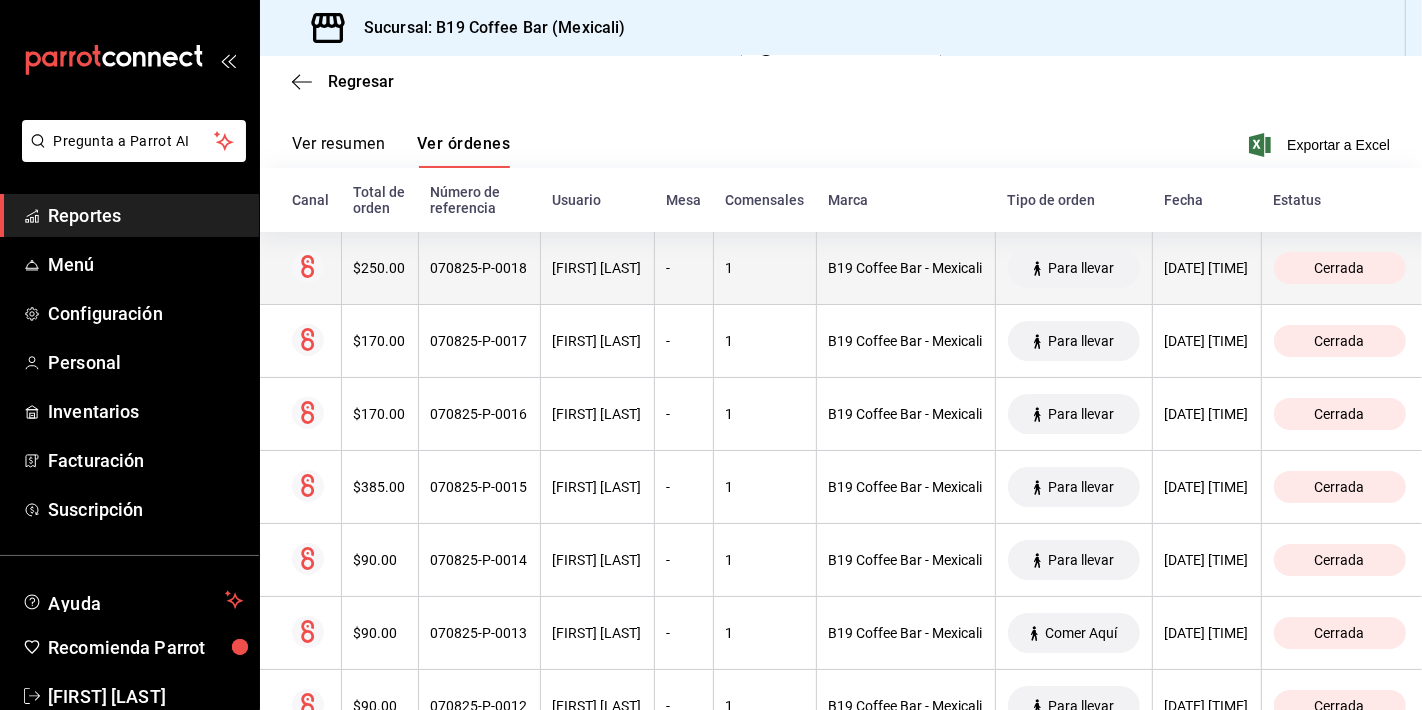 click on "[FIRST] [LAST]" at bounding box center (597, 268) 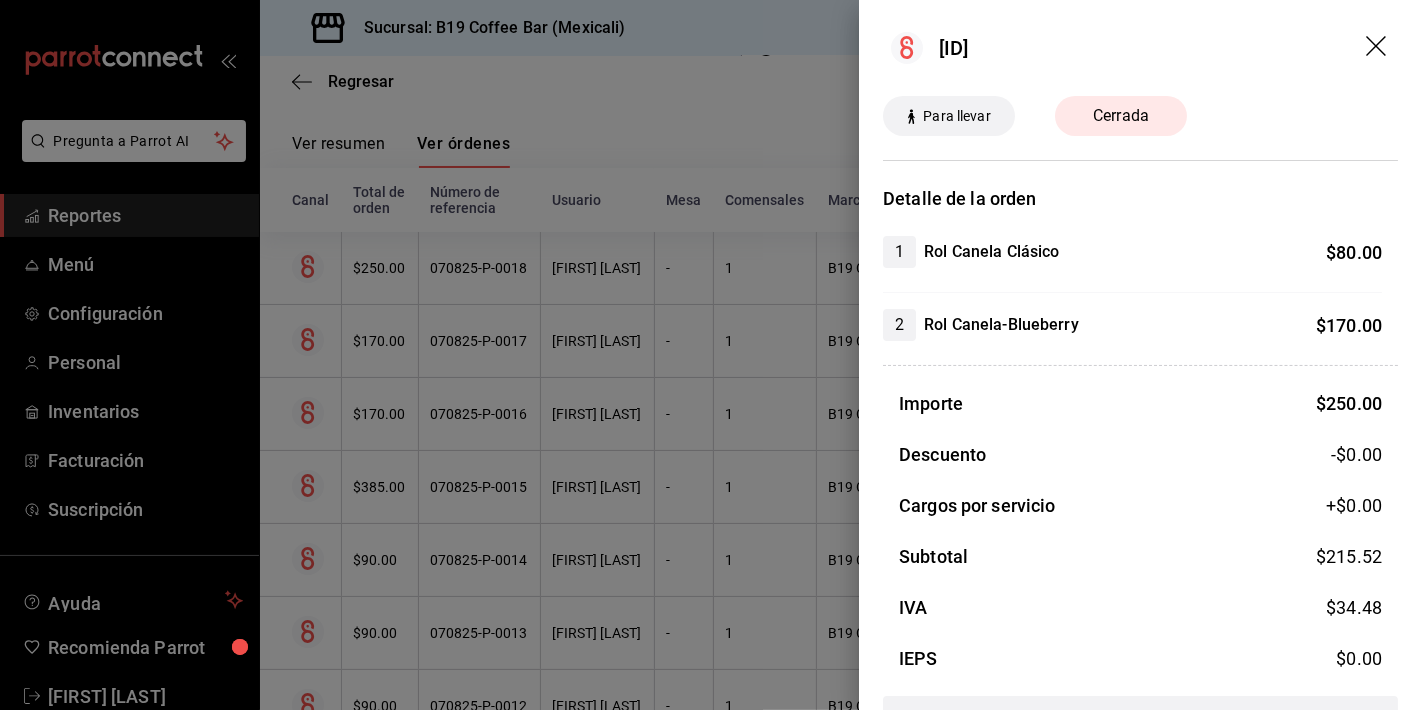 click at bounding box center (711, 355) 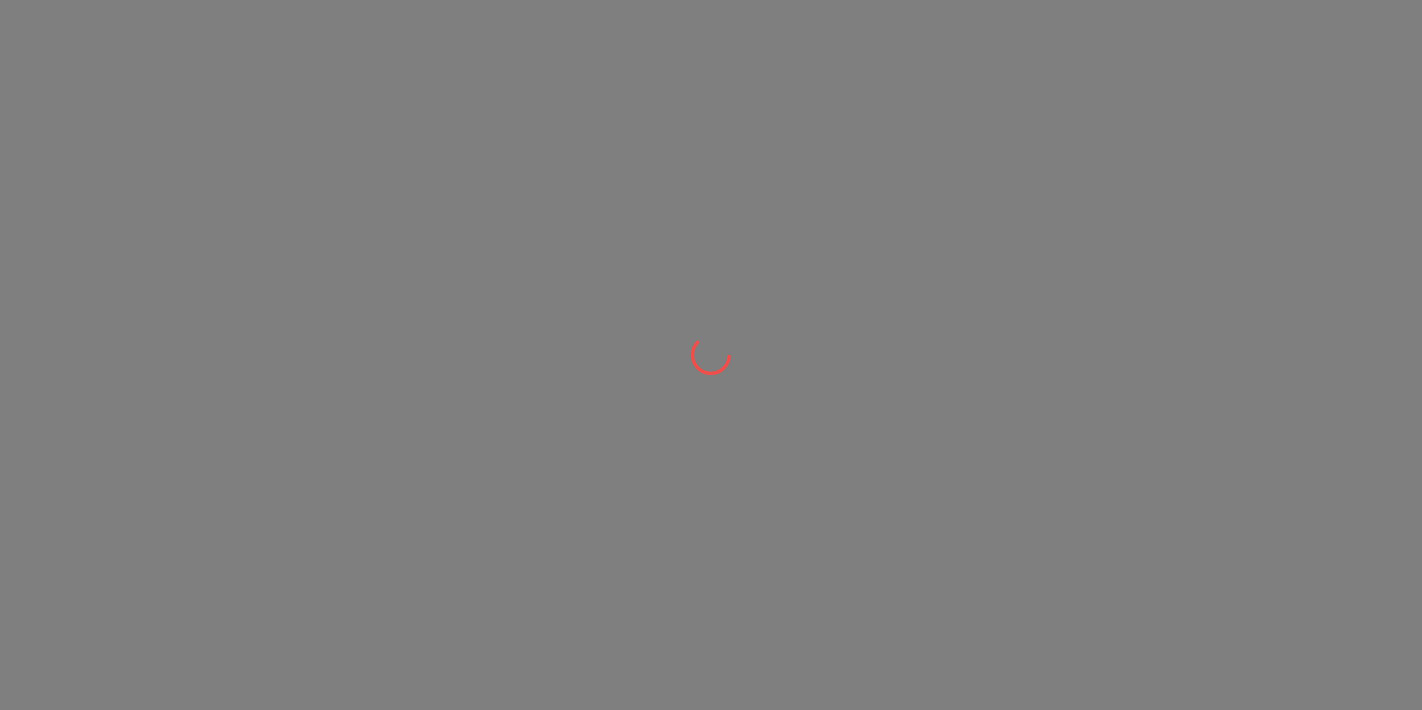 scroll, scrollTop: 0, scrollLeft: 0, axis: both 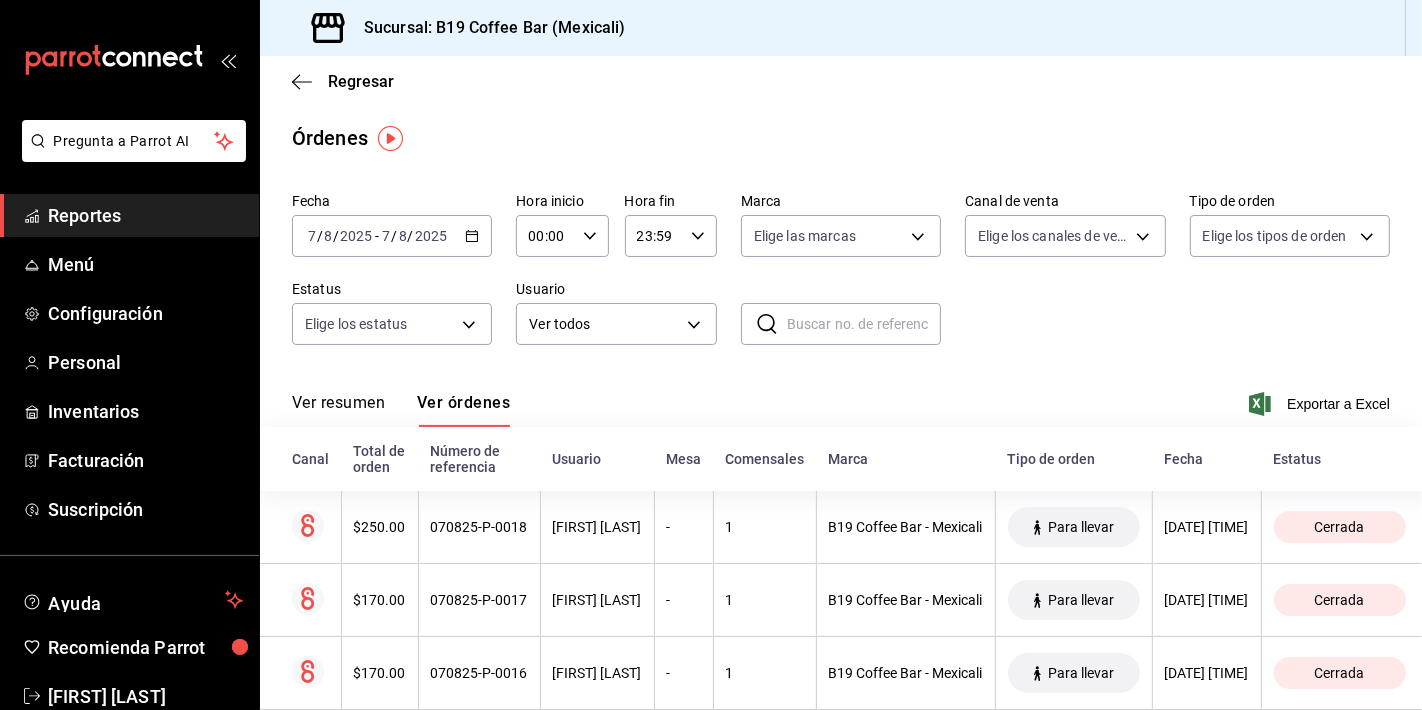 click on "Órdenes" at bounding box center (841, 138) 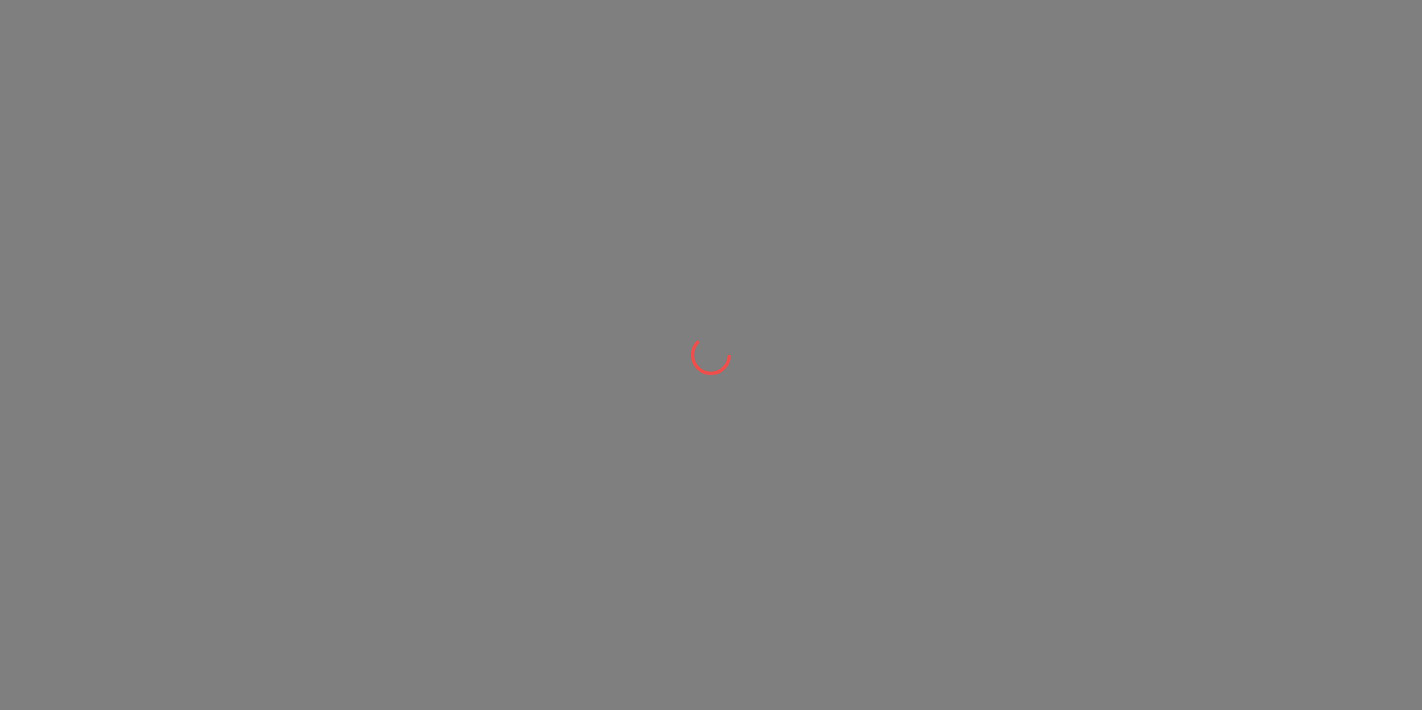 scroll, scrollTop: 0, scrollLeft: 0, axis: both 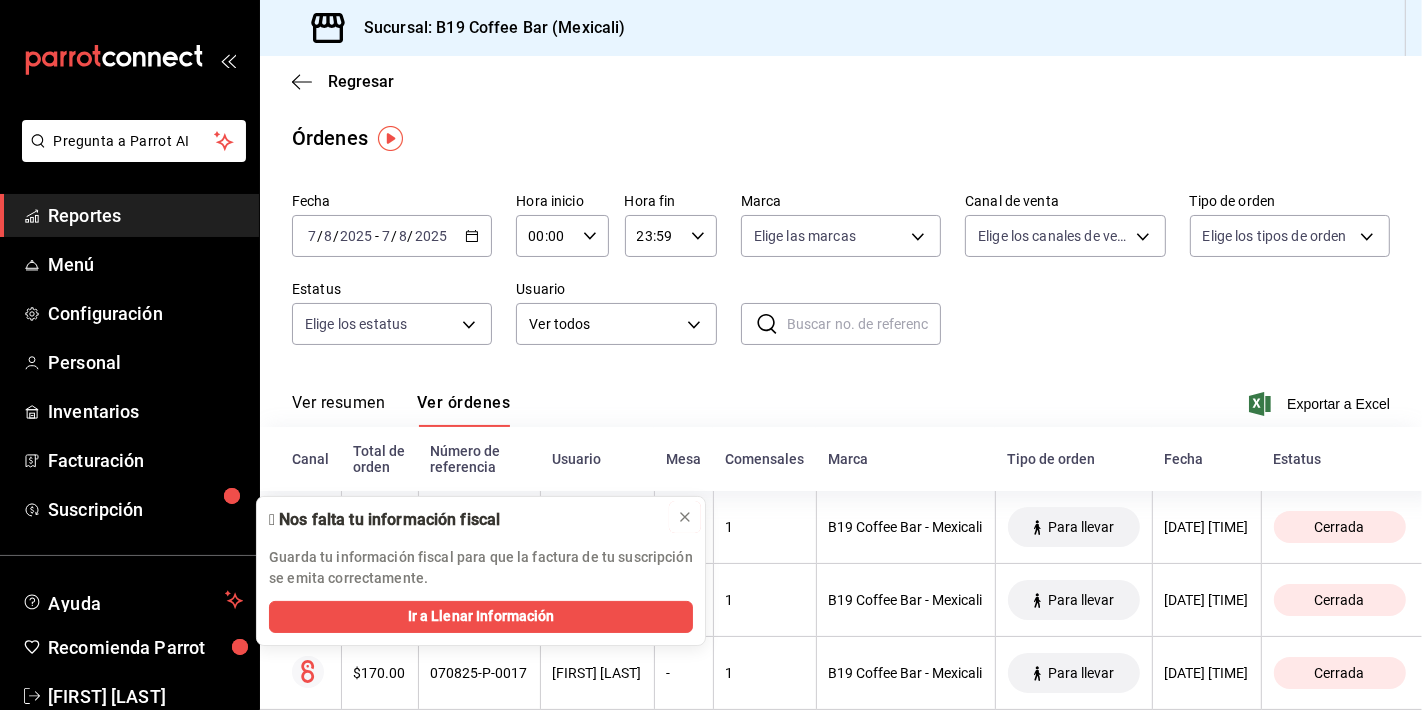 drag, startPoint x: 680, startPoint y: 517, endPoint x: 666, endPoint y: 412, distance: 105.92922 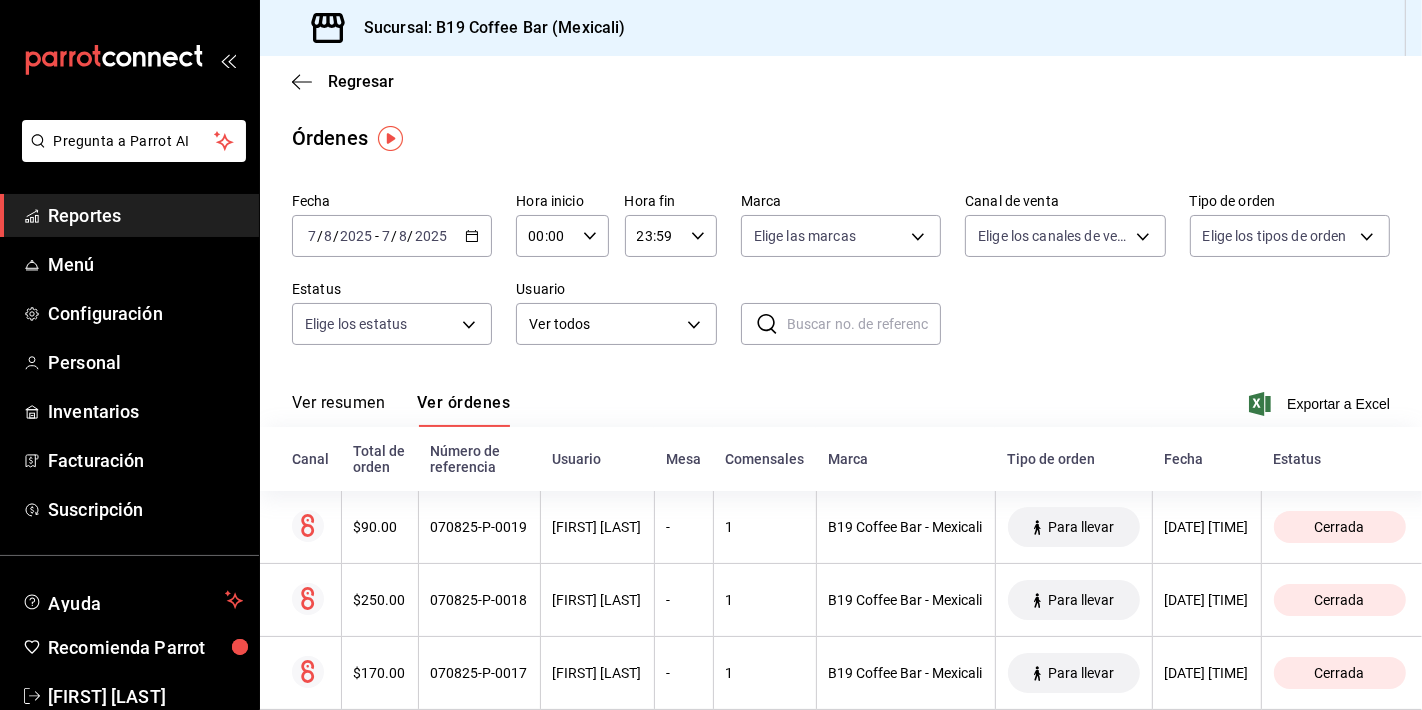 click on "Ver resumen Ver órdenes Exportar a Excel" at bounding box center [841, 398] 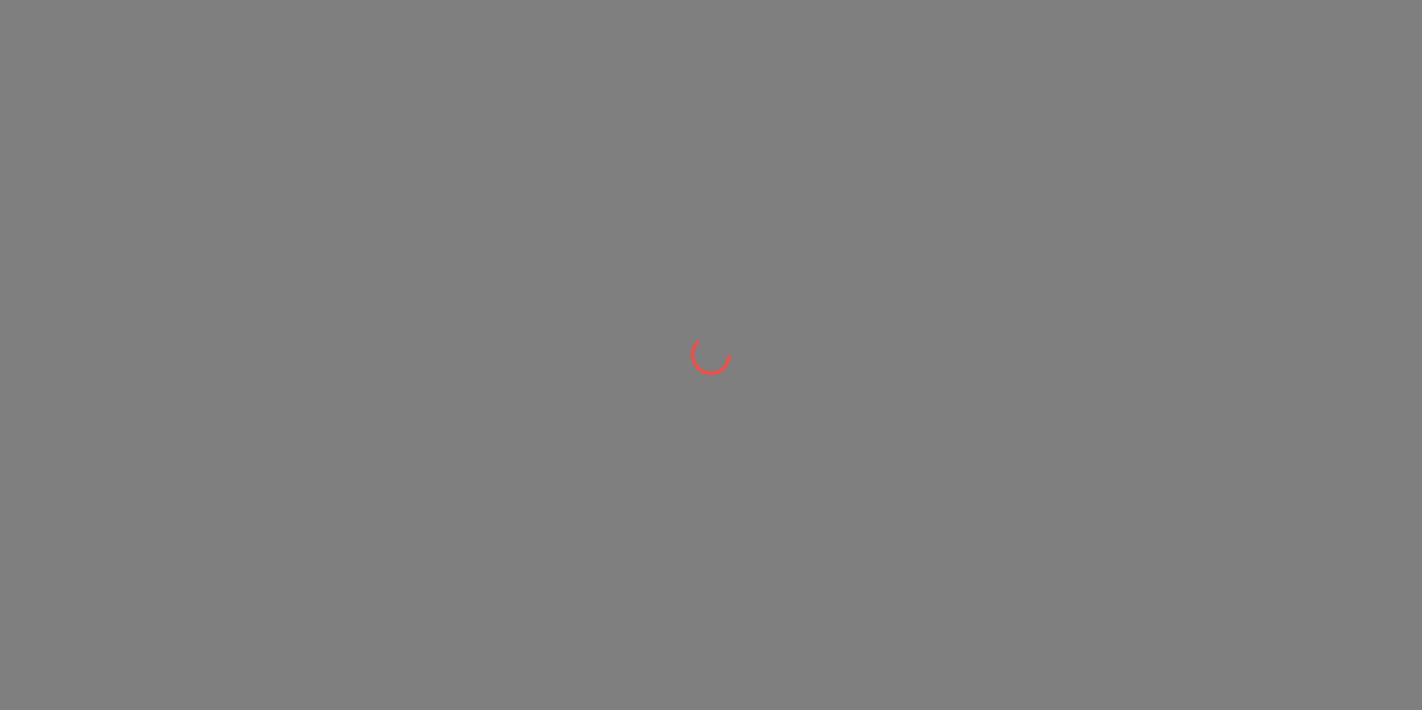 scroll, scrollTop: 0, scrollLeft: 0, axis: both 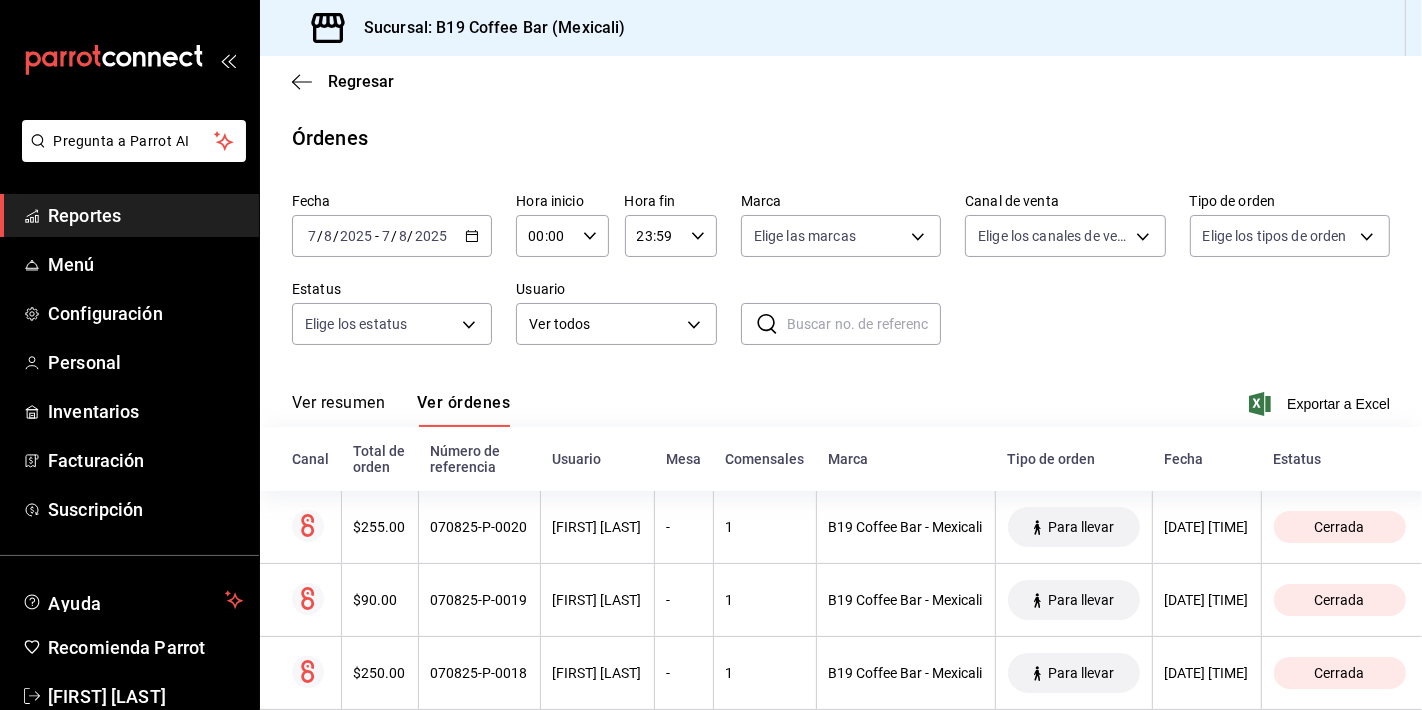 click on "Fecha [DATE] [DATE] - [DATE] [DATE] Hora inicio 00:00 Hora inicio Hora fin 23:59 Hora fin Marca Elige las marcas Canal de venta Elige los canales de venta Tipo de orden Elige los tipos de orden Estatus Elige los estatus Usuario Ver todos ALL" at bounding box center [841, 277] 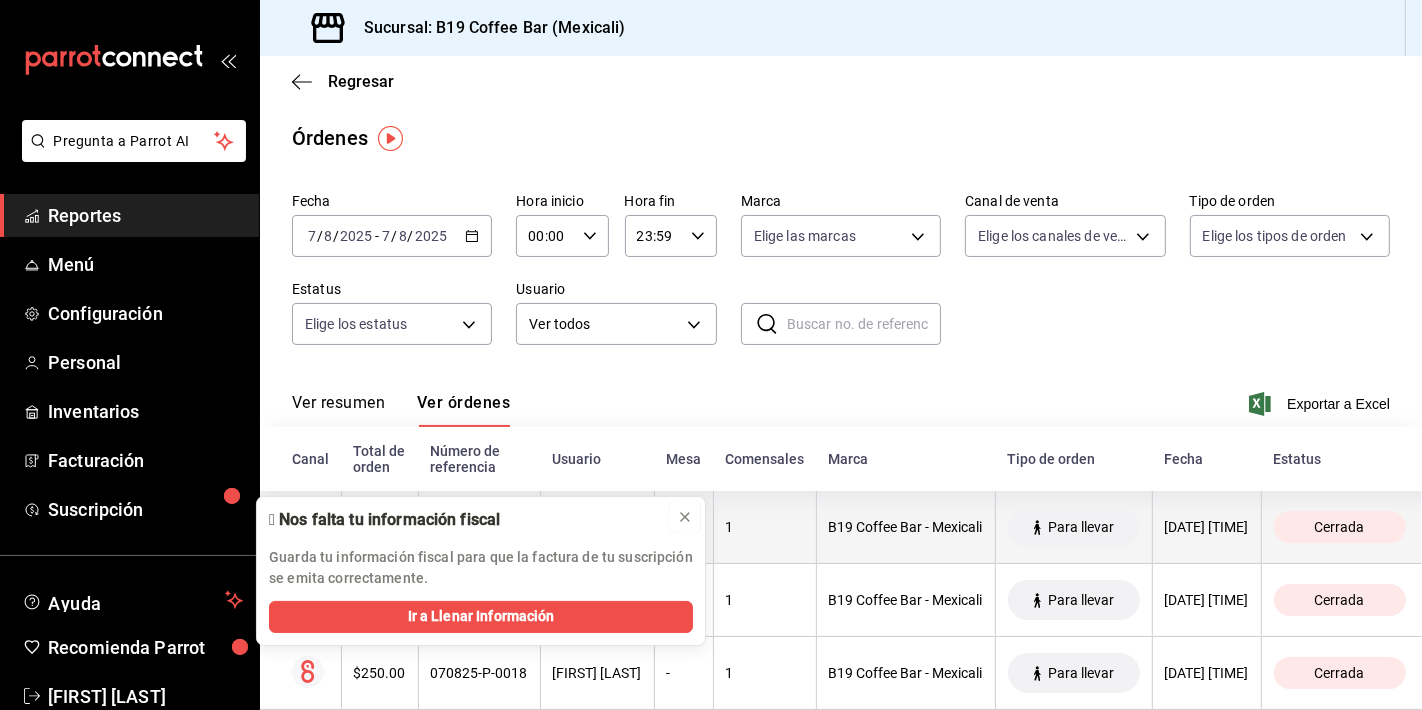 drag, startPoint x: 688, startPoint y: 517, endPoint x: 687, endPoint y: 500, distance: 17.029387 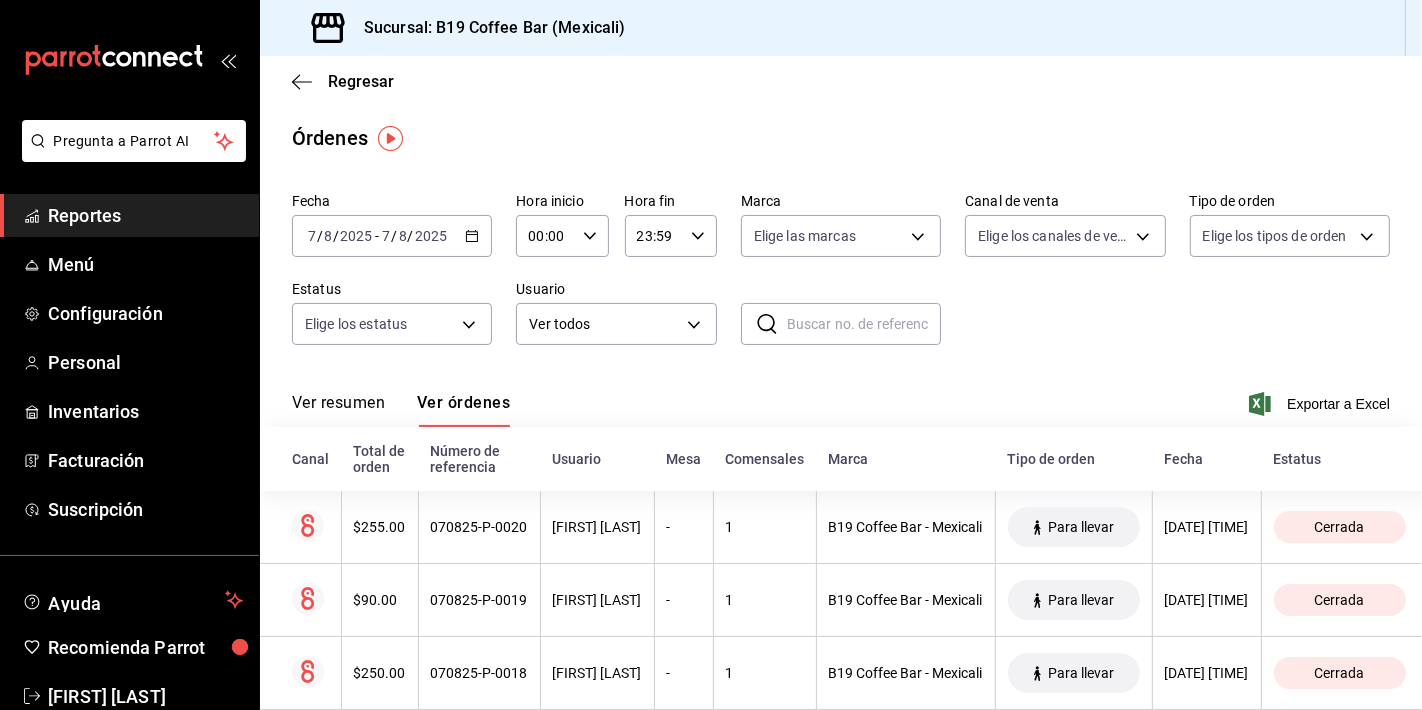 click on "Ver resumen Ver órdenes Exportar a Excel" at bounding box center (841, 398) 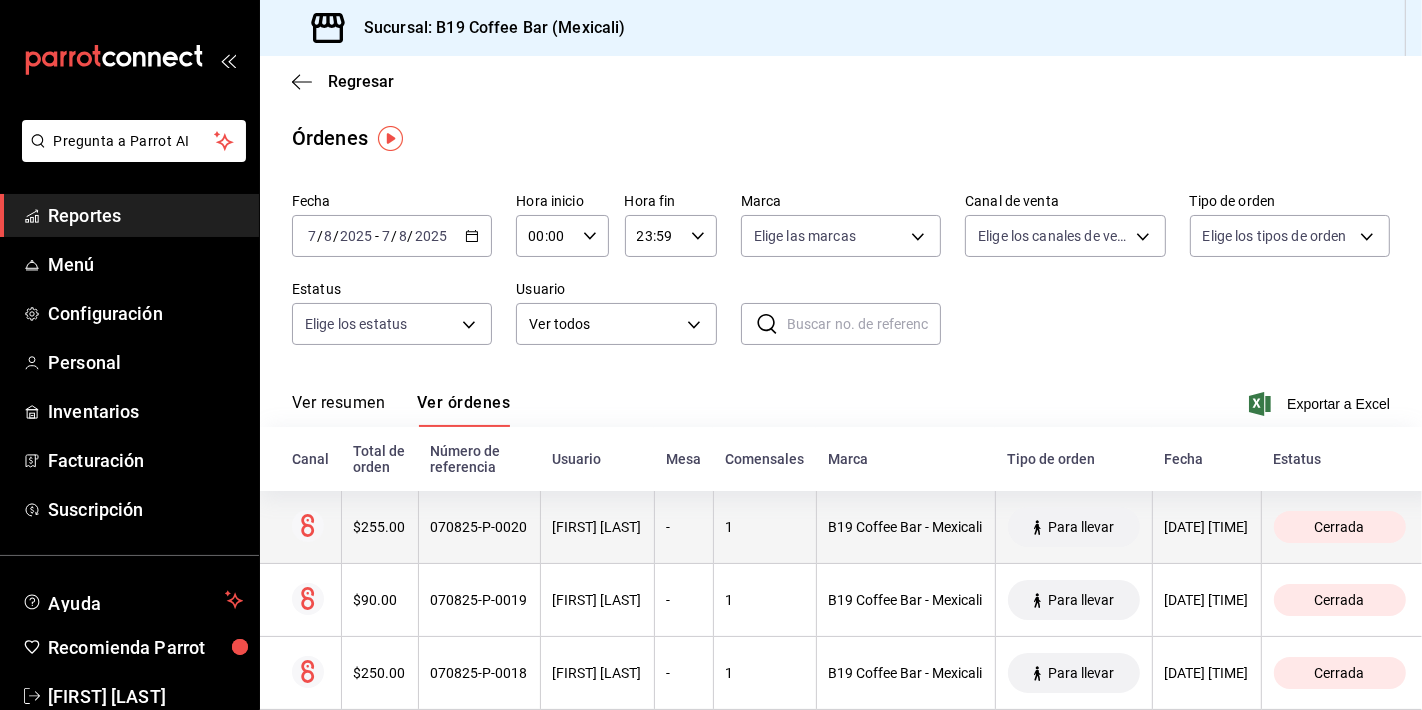 click on "[FIRST] [LAST]" at bounding box center [597, 527] 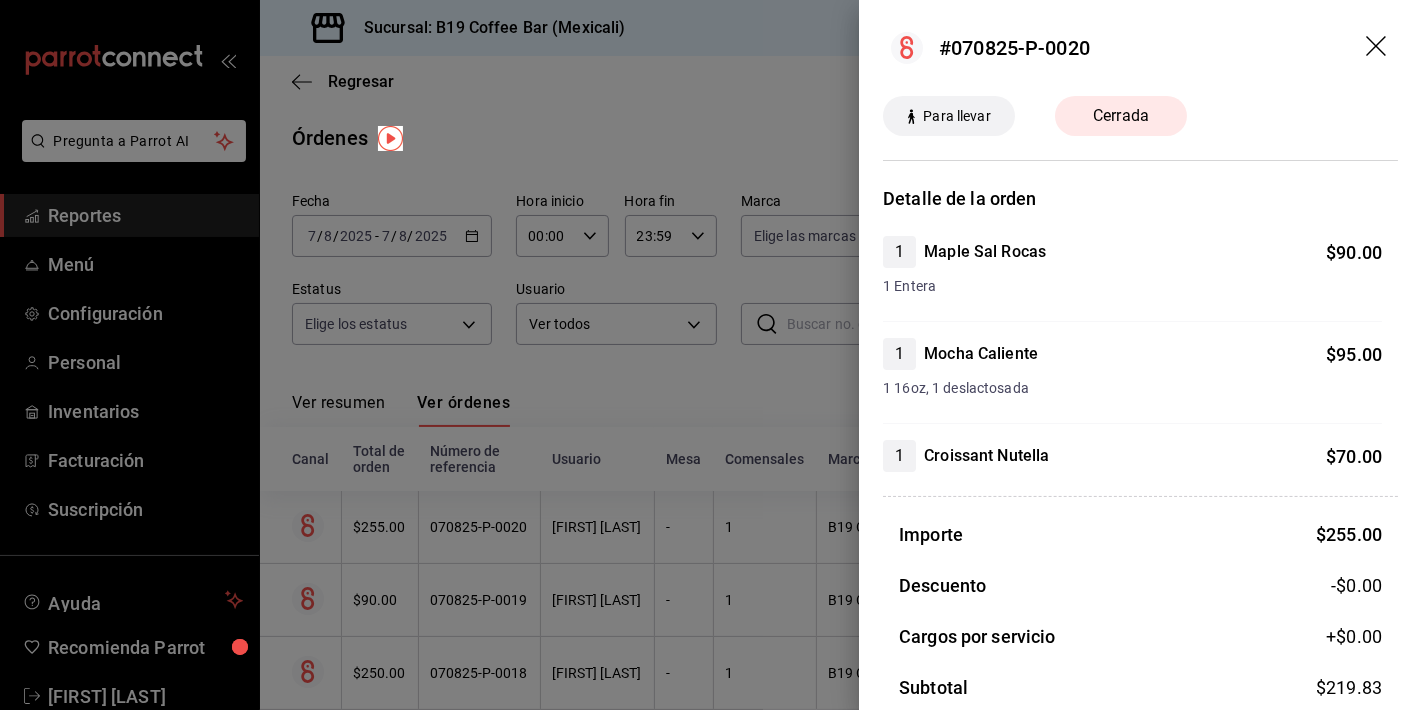 click at bounding box center [711, 355] 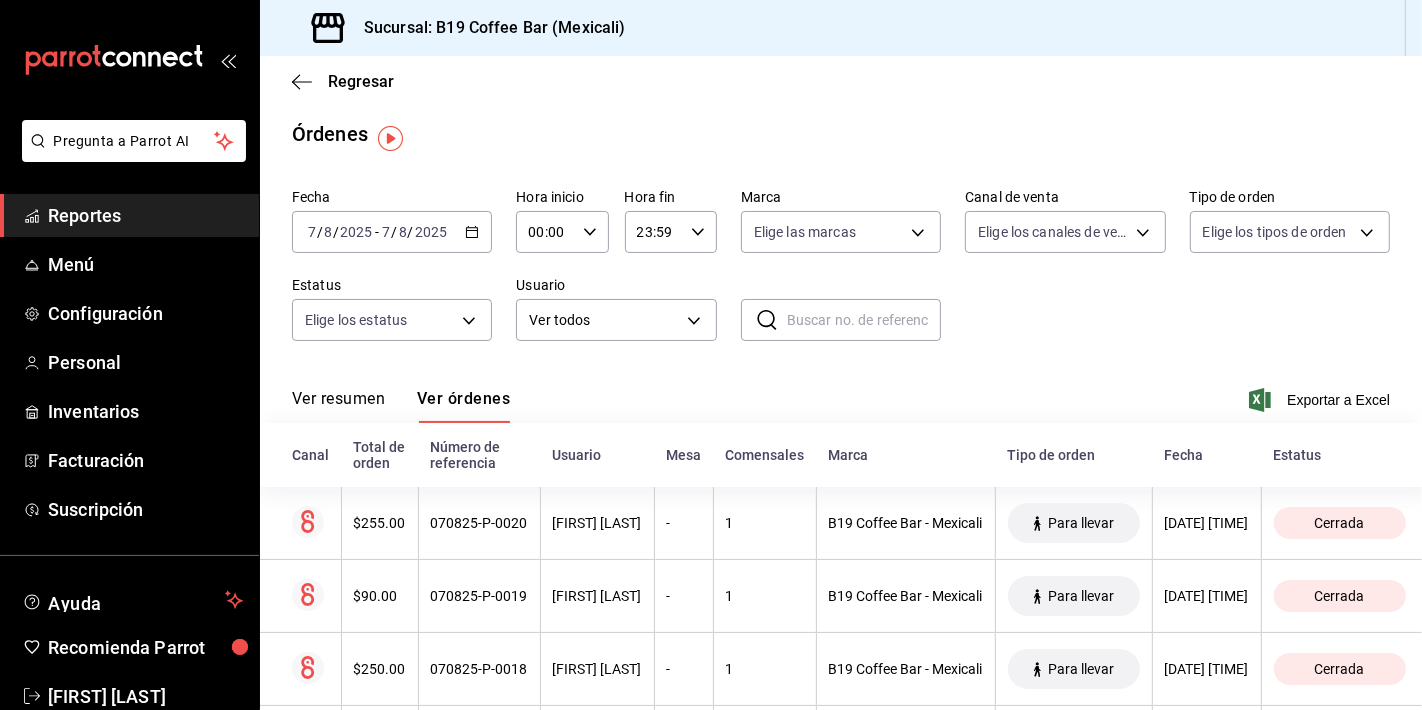 scroll, scrollTop: 0, scrollLeft: 0, axis: both 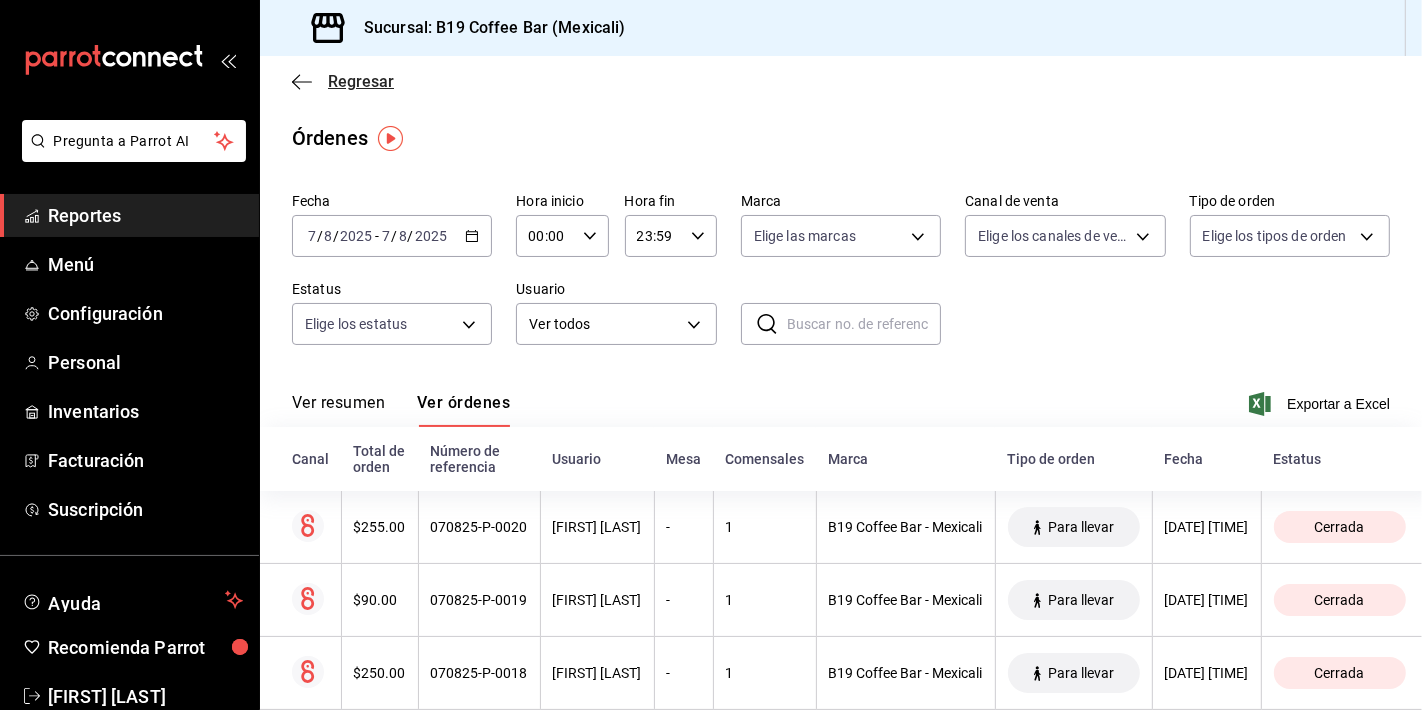 click on "Regresar" at bounding box center [343, 81] 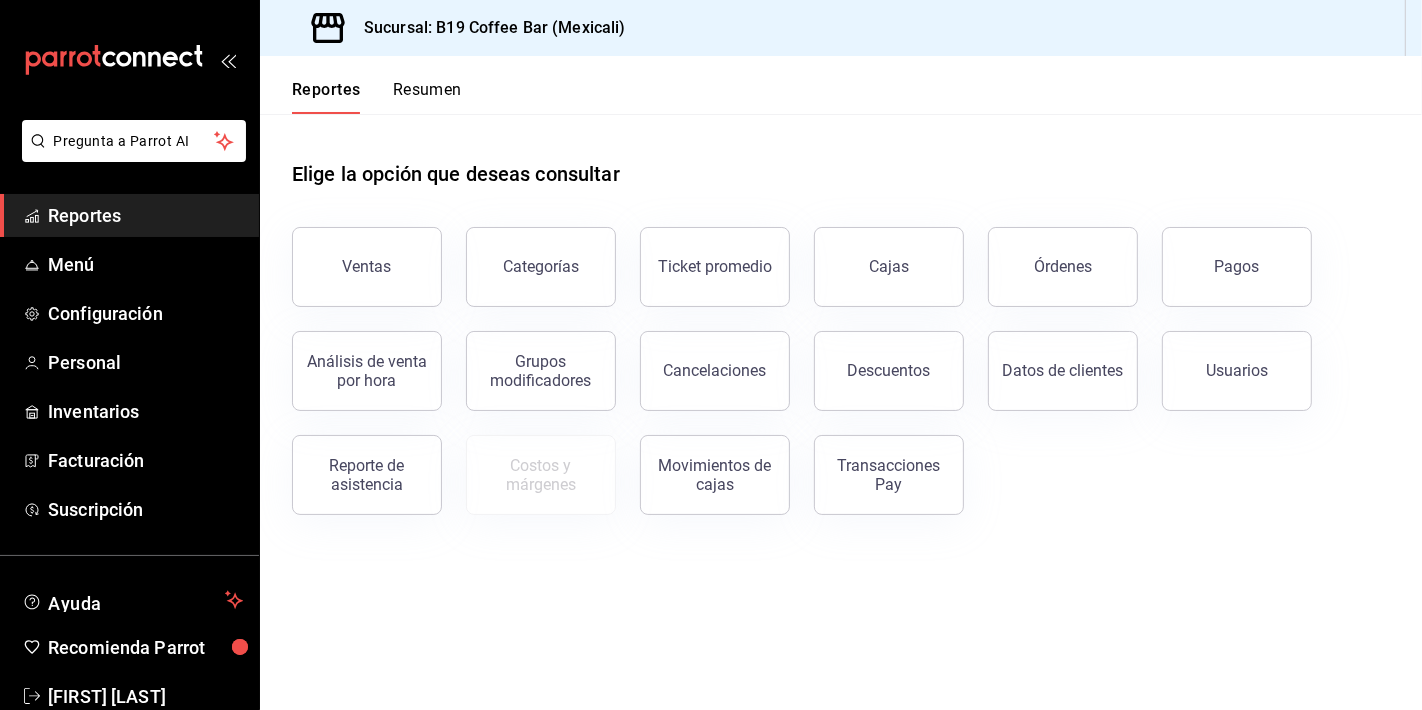 click on "Elige la opción que deseas consultar" at bounding box center (841, 158) 